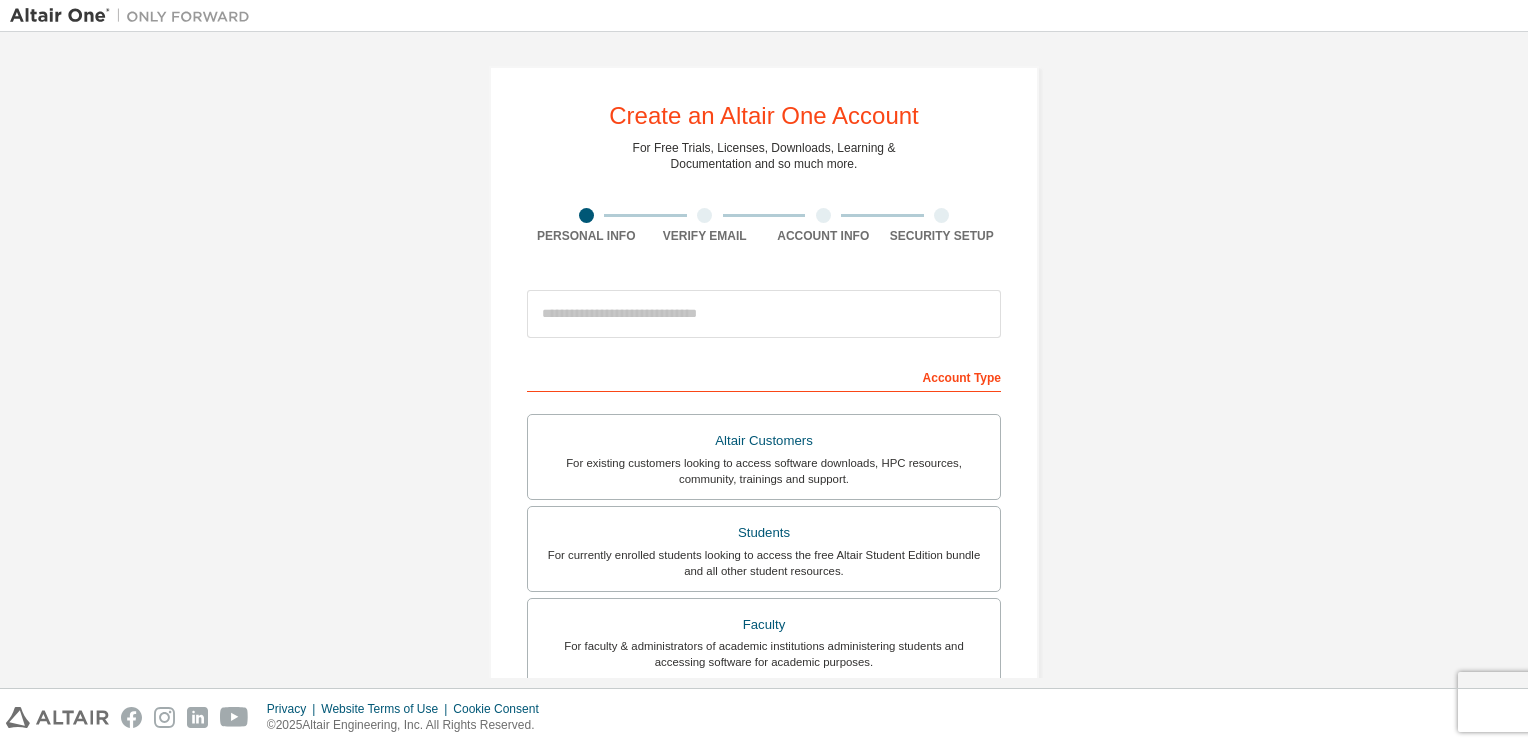 scroll, scrollTop: 0, scrollLeft: 0, axis: both 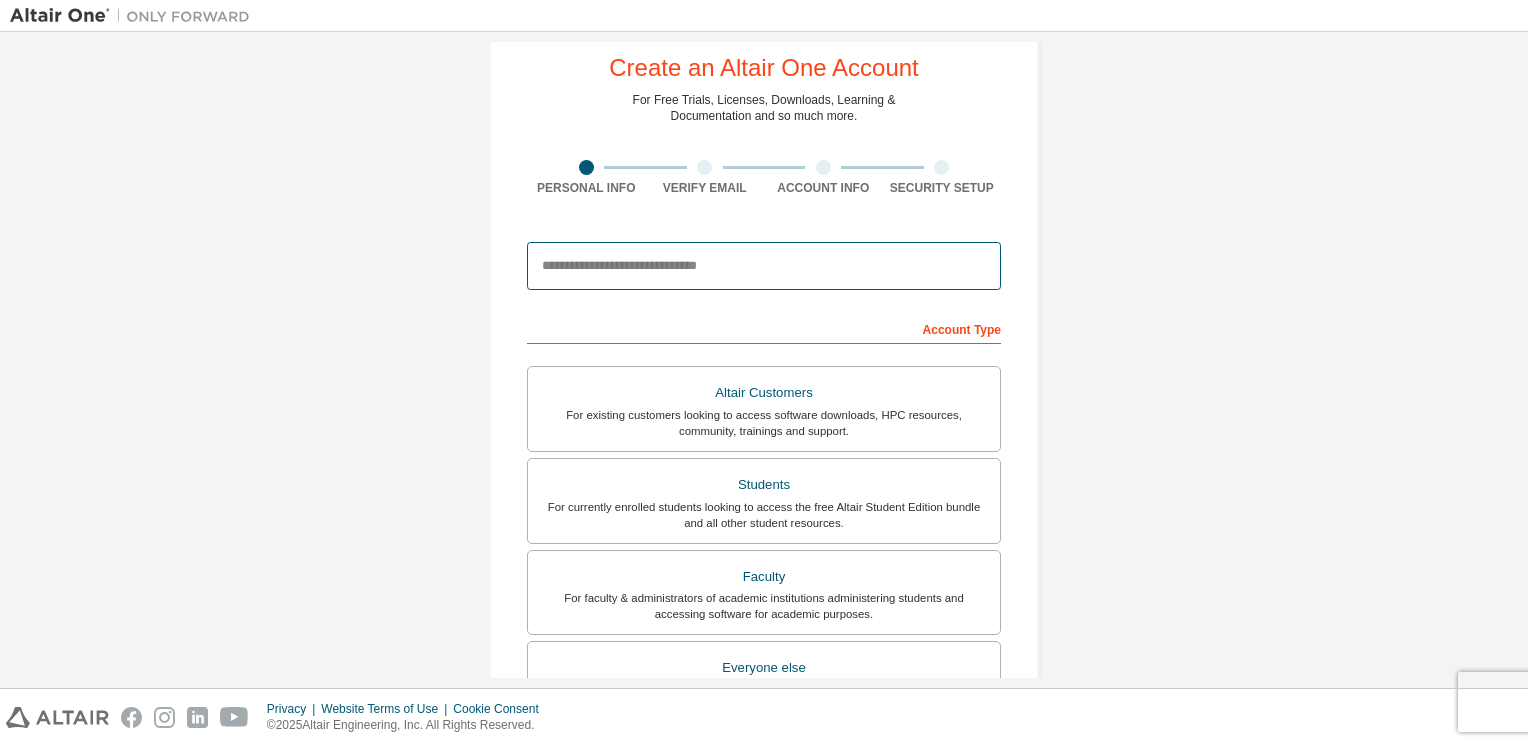 click at bounding box center (764, 266) 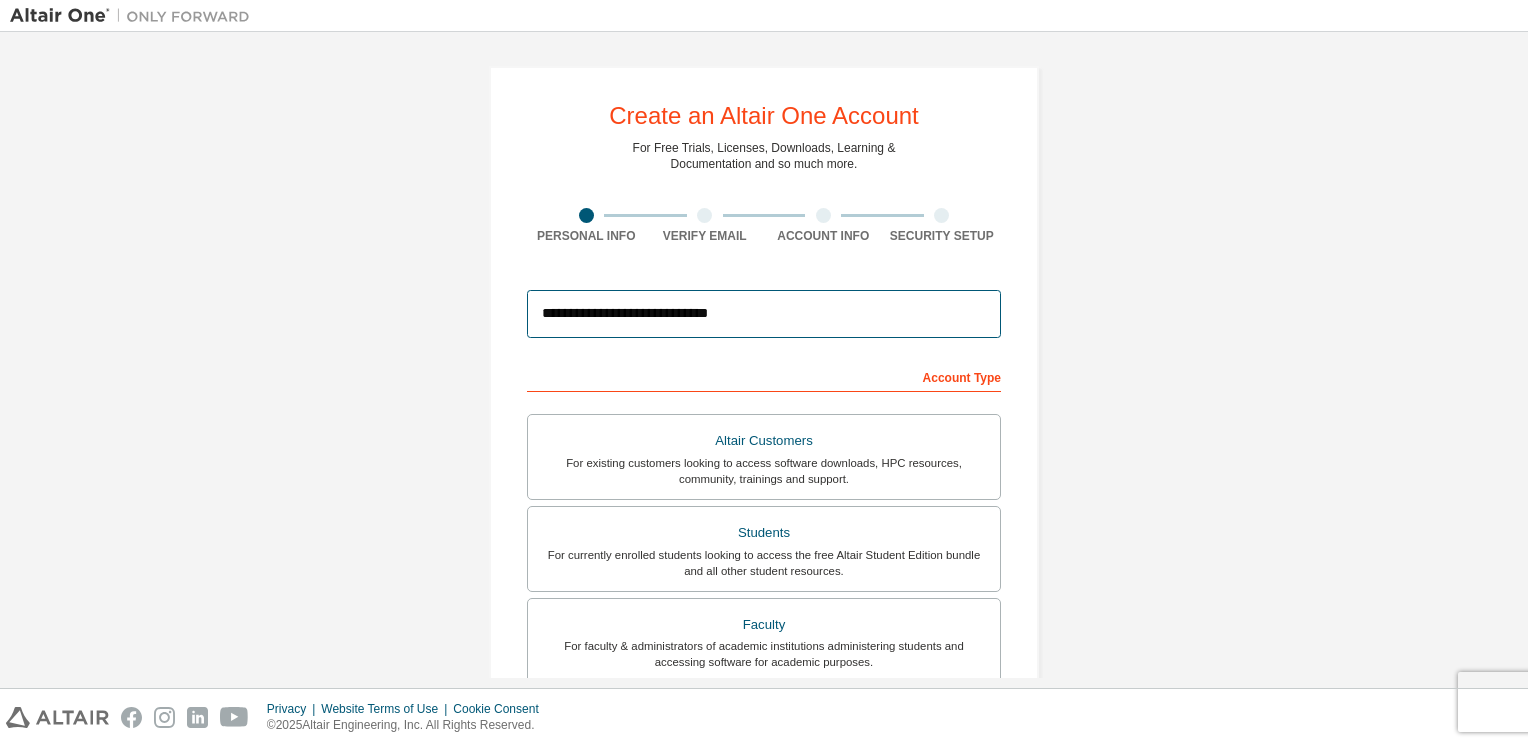 scroll, scrollTop: 0, scrollLeft: 0, axis: both 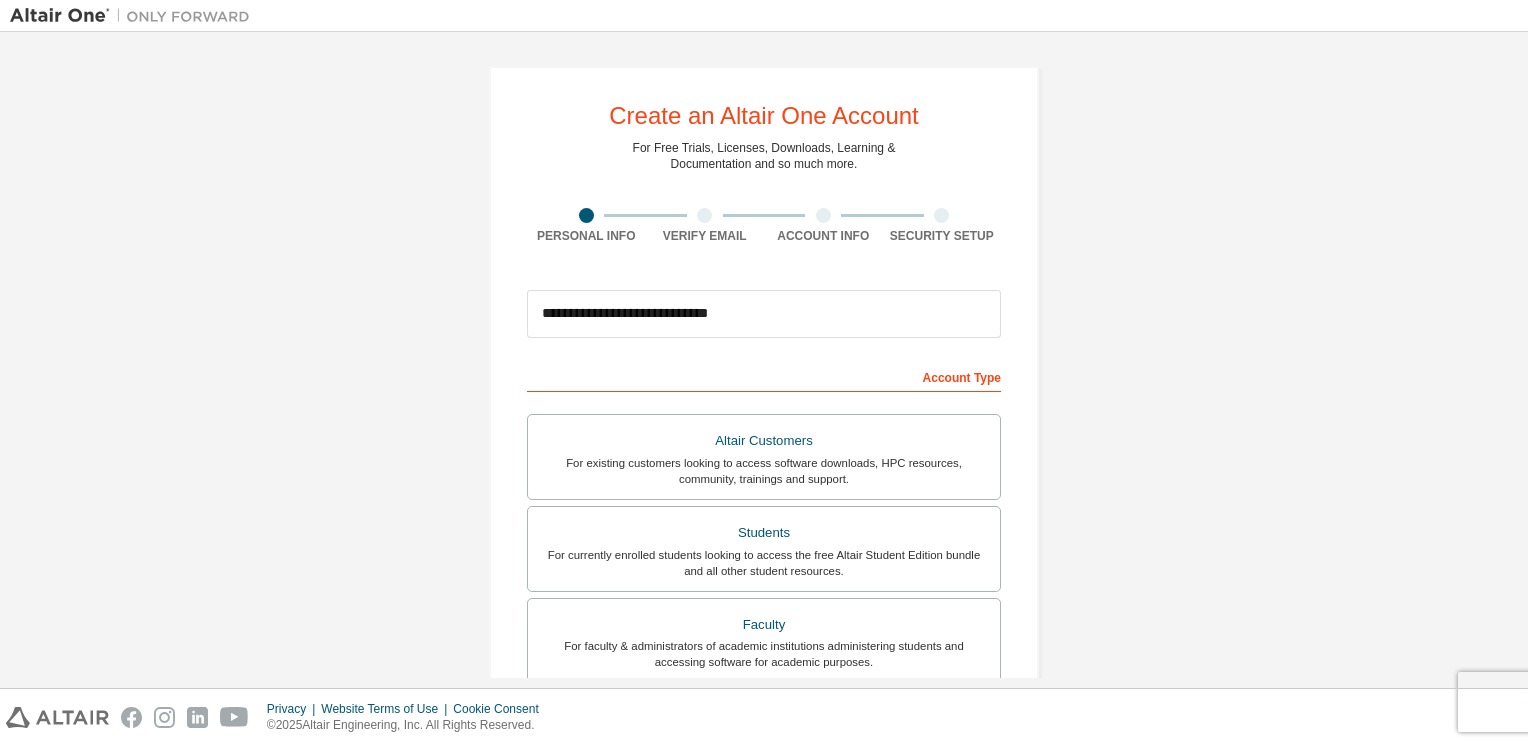 click on "Account Type" at bounding box center (764, 376) 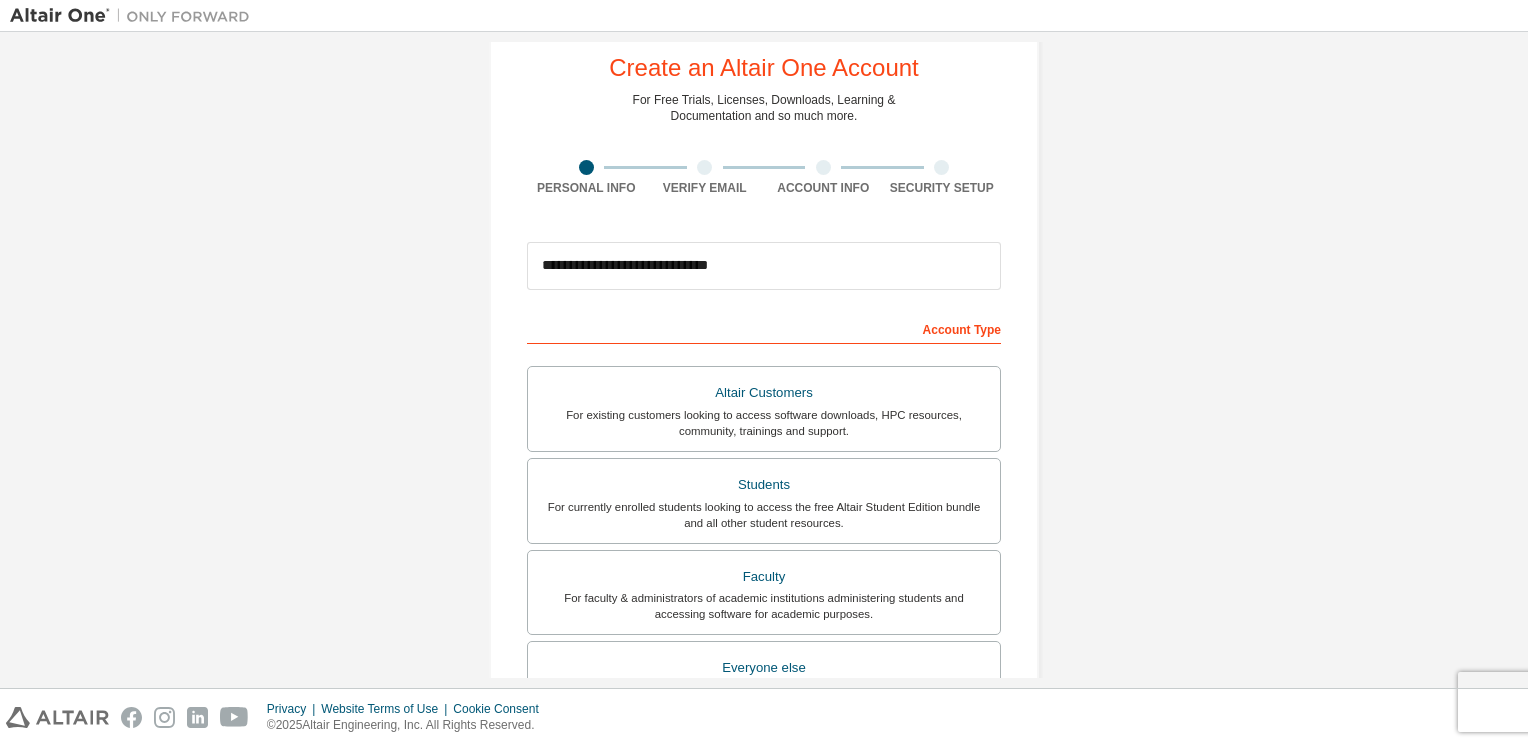 scroll, scrollTop: 482, scrollLeft: 0, axis: vertical 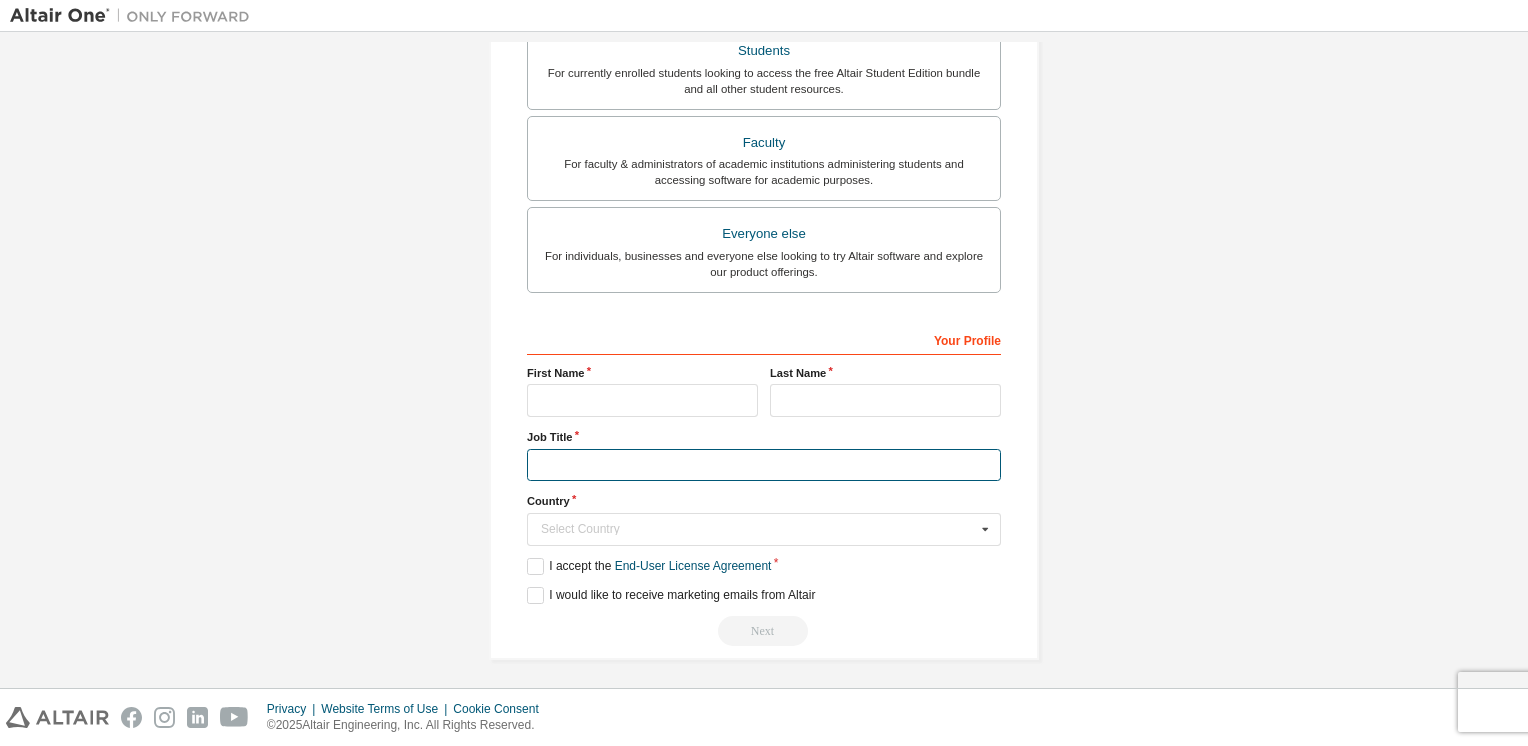 click at bounding box center (764, 465) 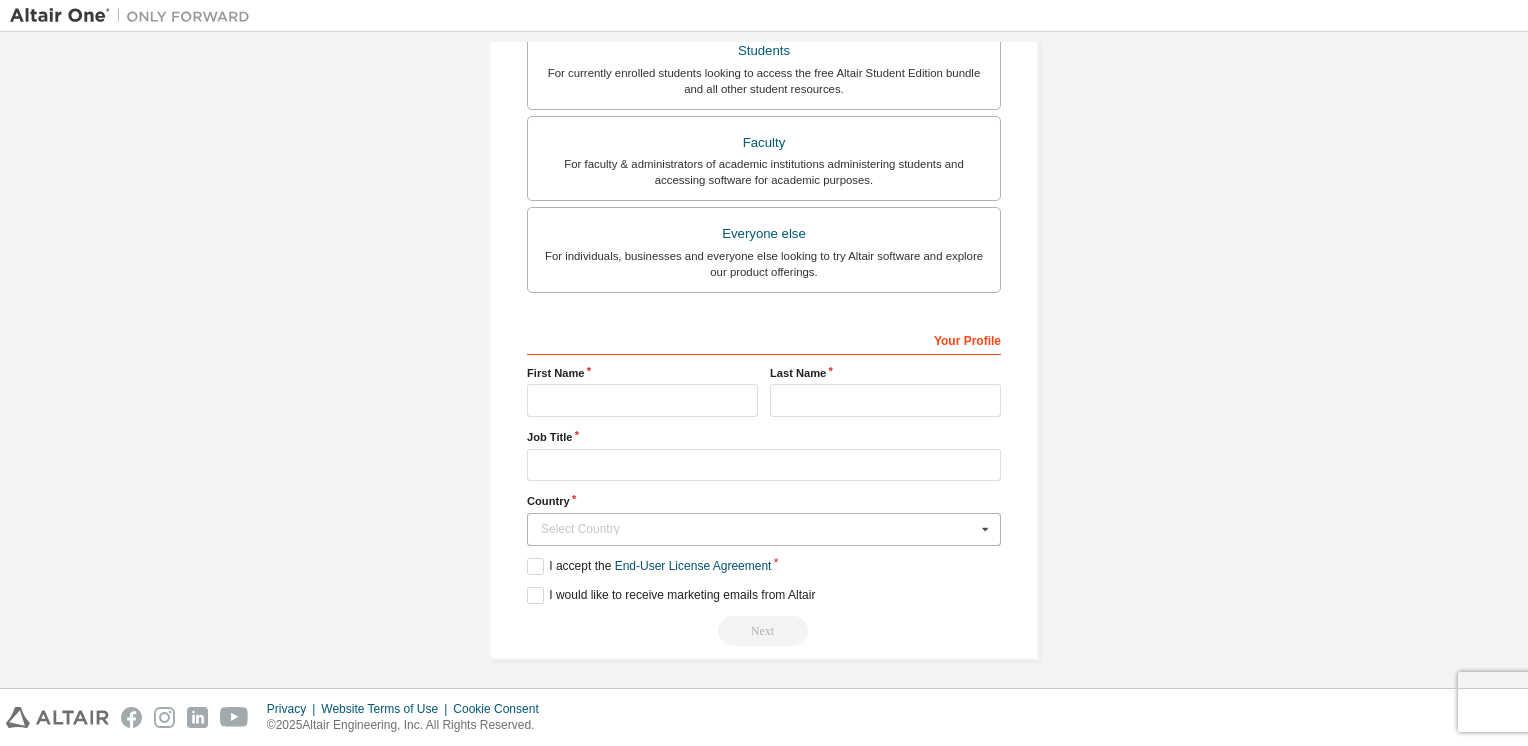 click on "Select Country" at bounding box center (758, 529) 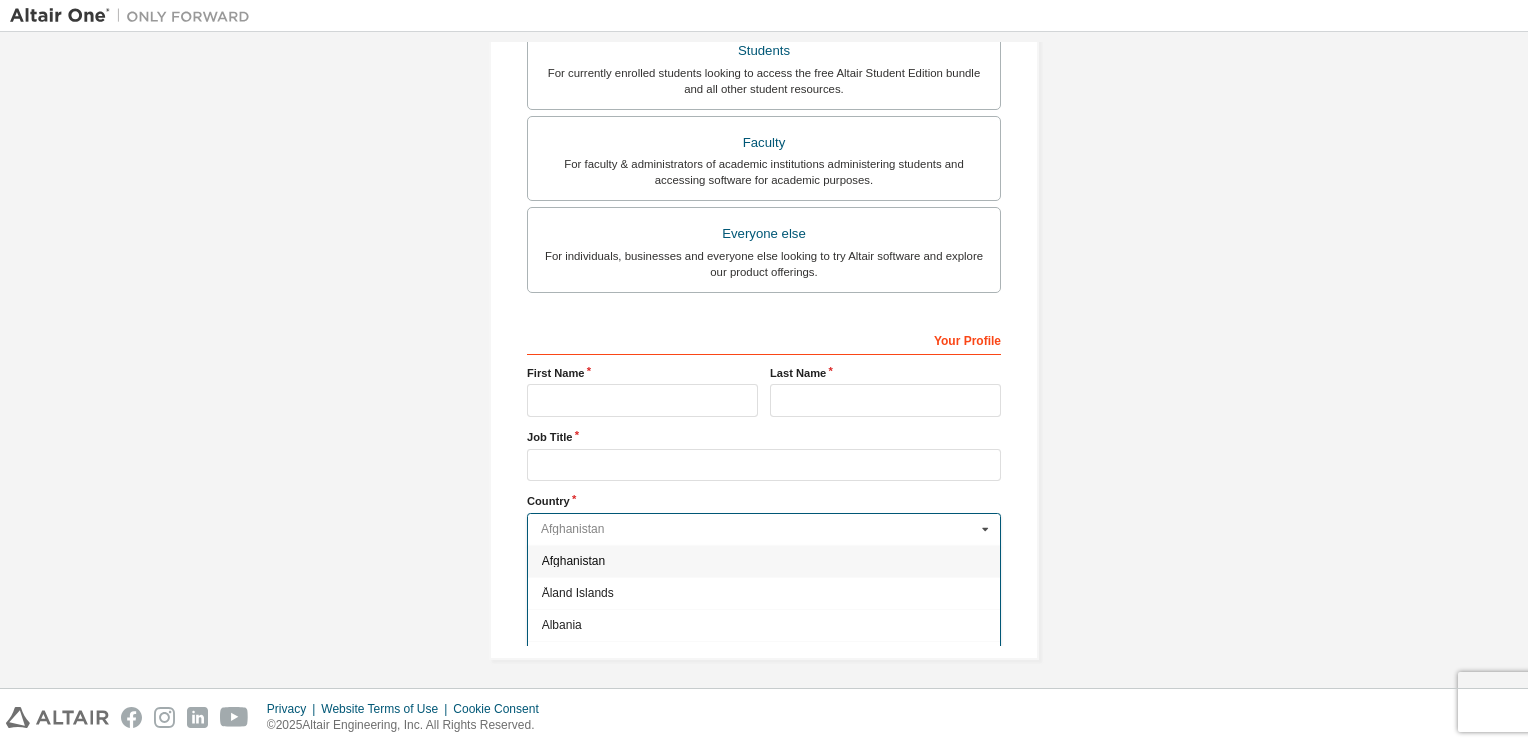 click at bounding box center [765, 529] 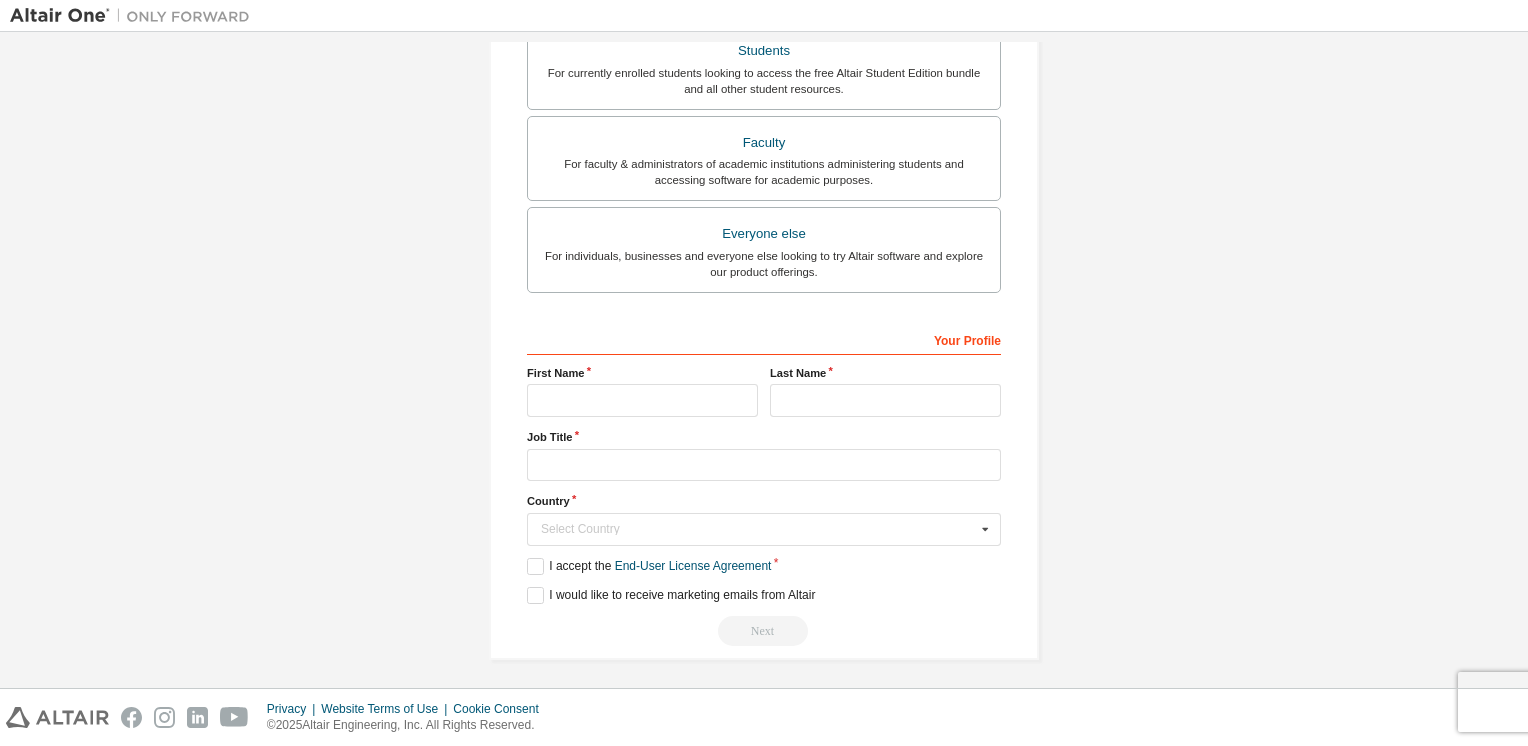 click on "**********" at bounding box center (764, 122) 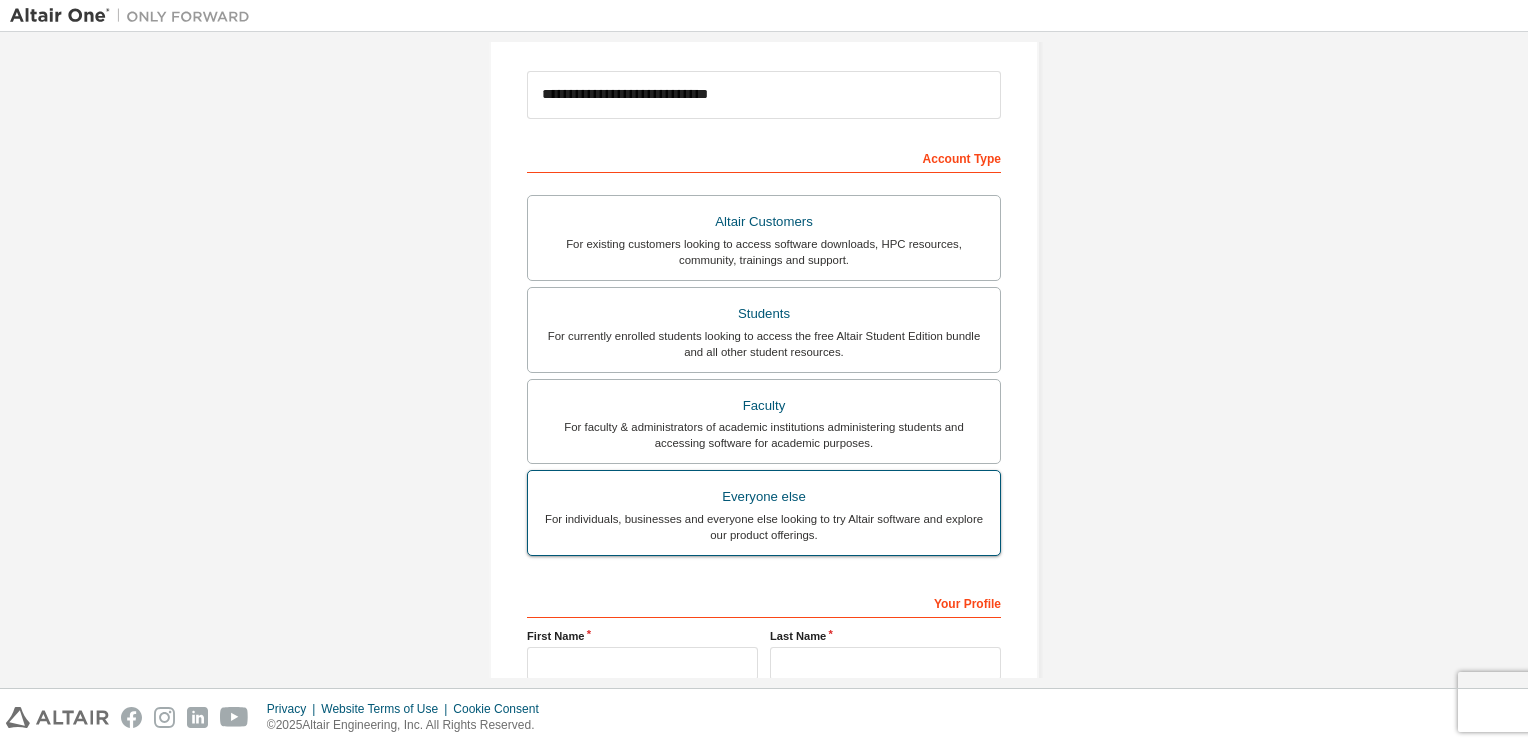 scroll, scrollTop: 482, scrollLeft: 0, axis: vertical 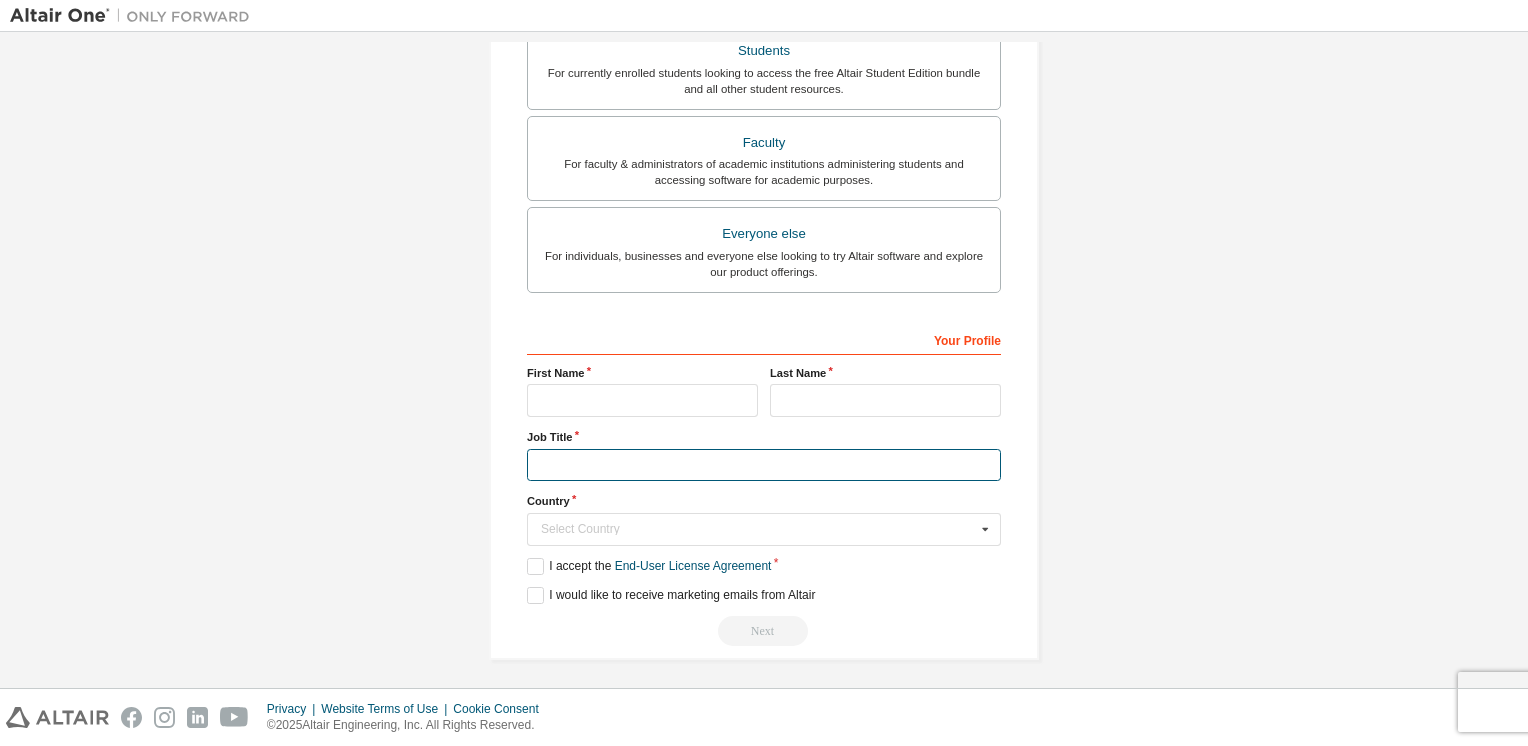 click at bounding box center (764, 465) 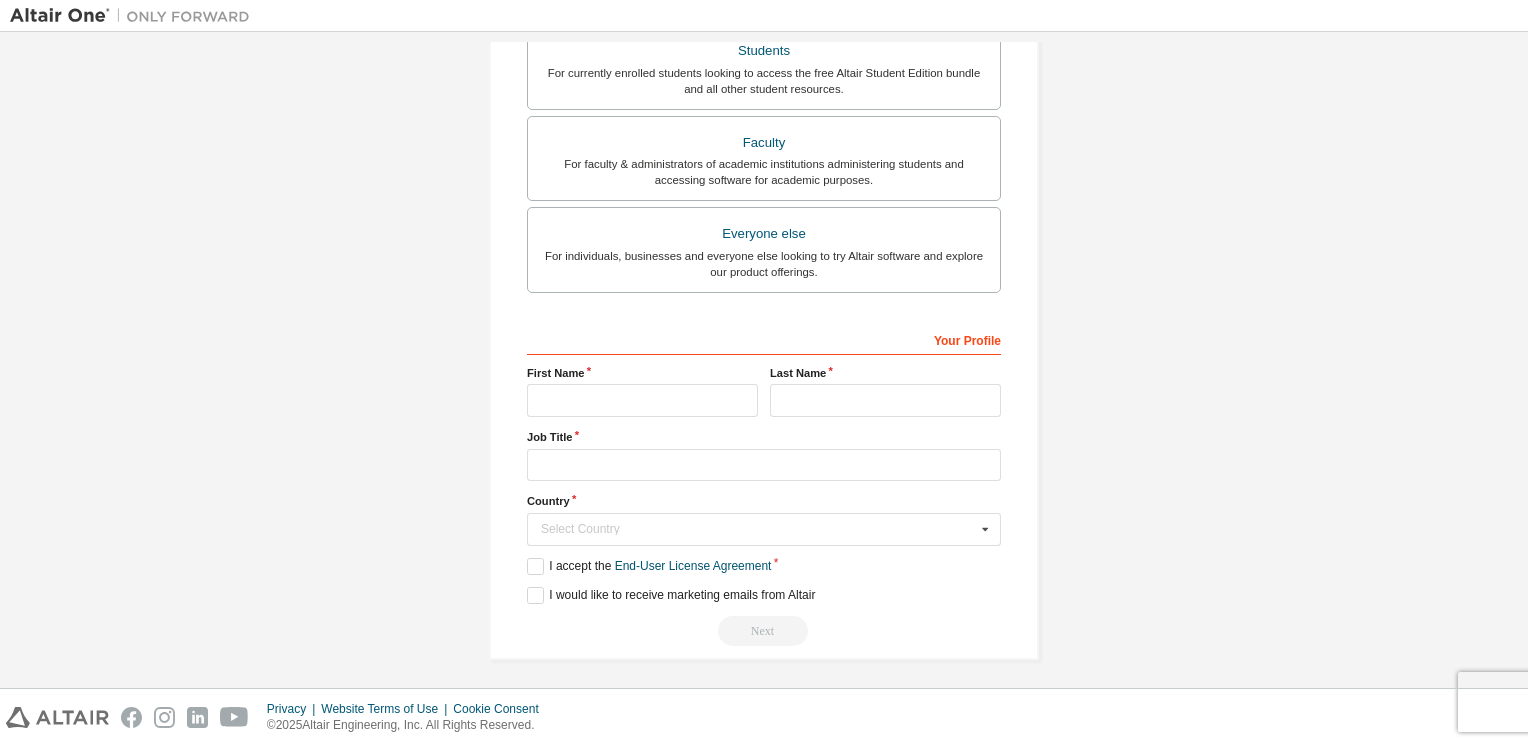 click on "Job Title" at bounding box center [764, 437] 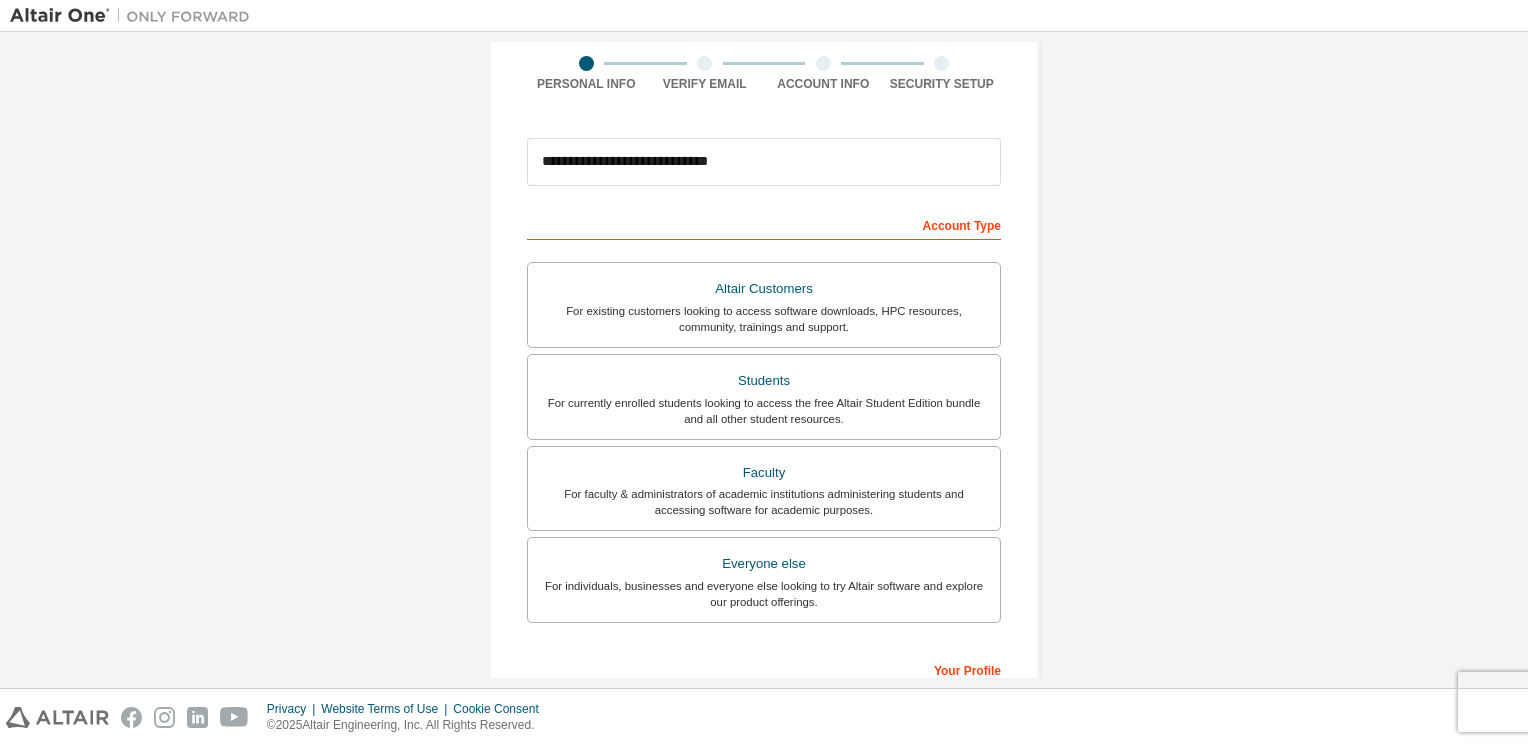 scroll, scrollTop: 272, scrollLeft: 0, axis: vertical 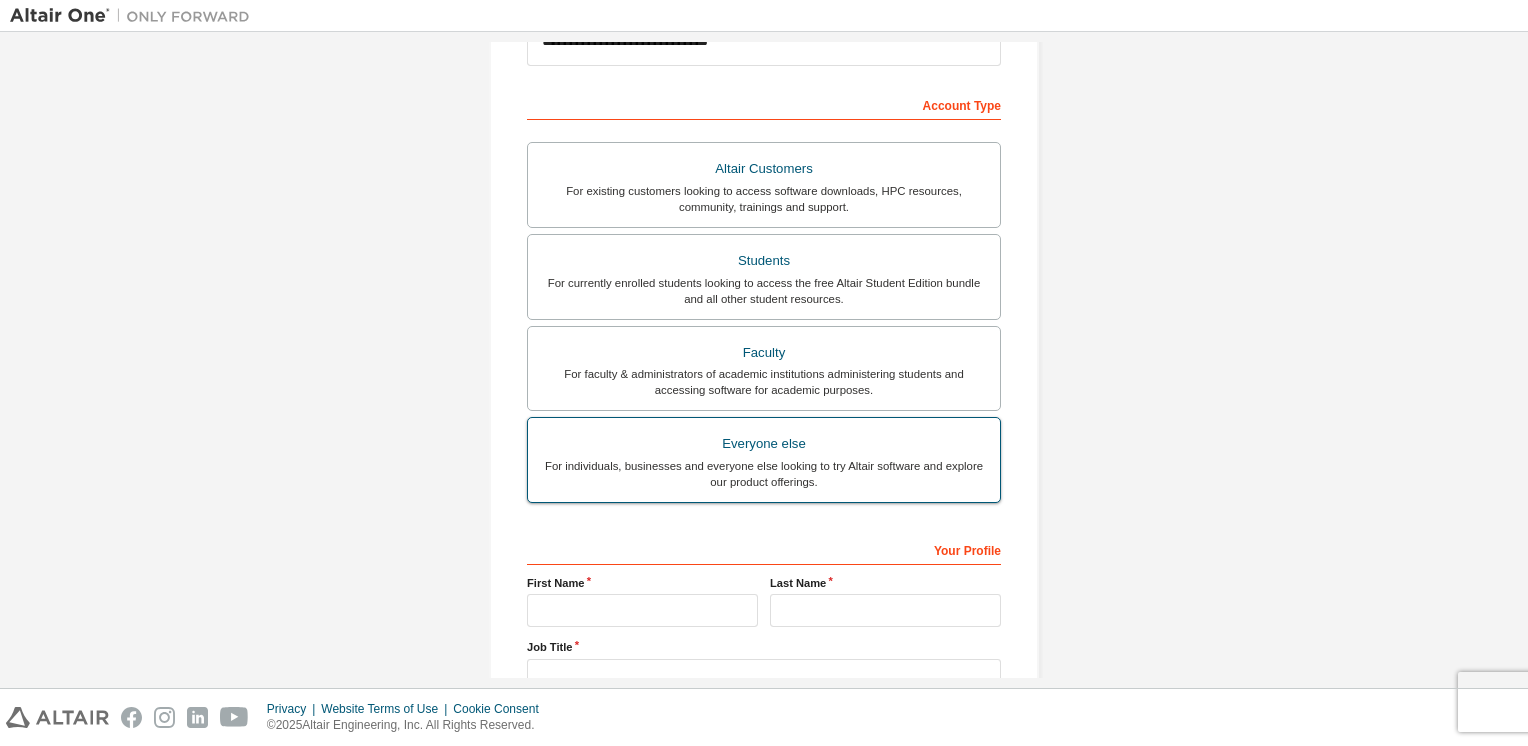 click on "Everyone else" at bounding box center [764, 444] 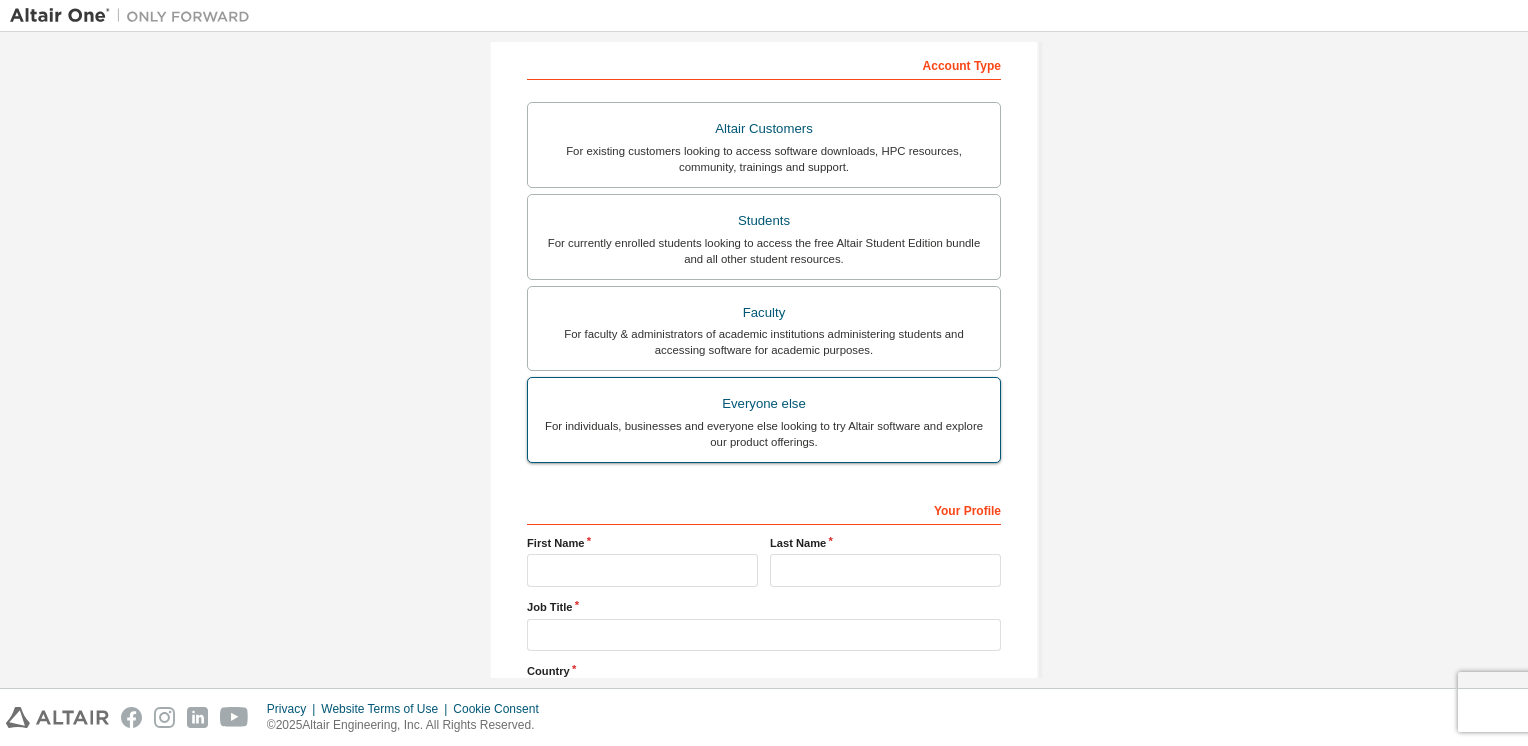 scroll, scrollTop: 482, scrollLeft: 0, axis: vertical 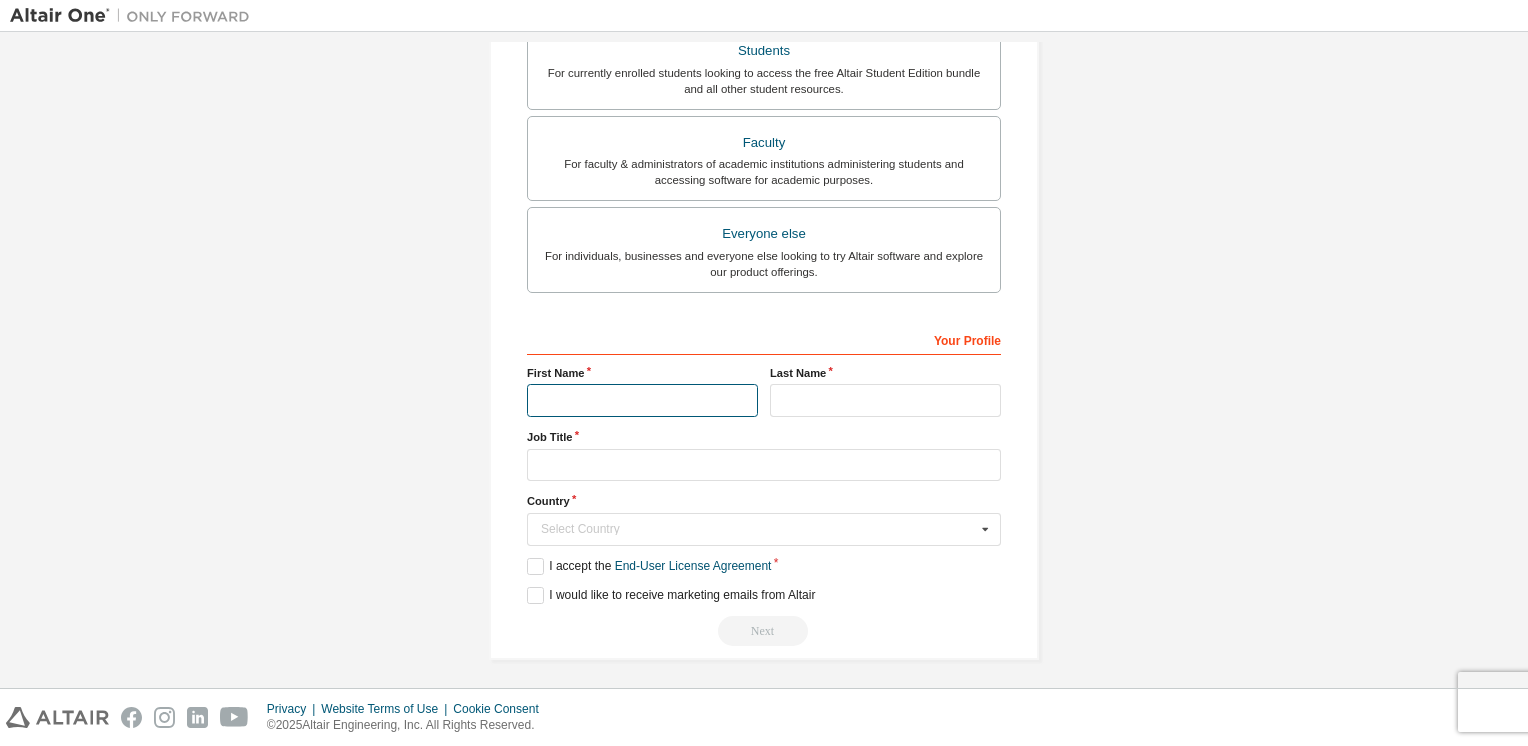 click at bounding box center (642, 400) 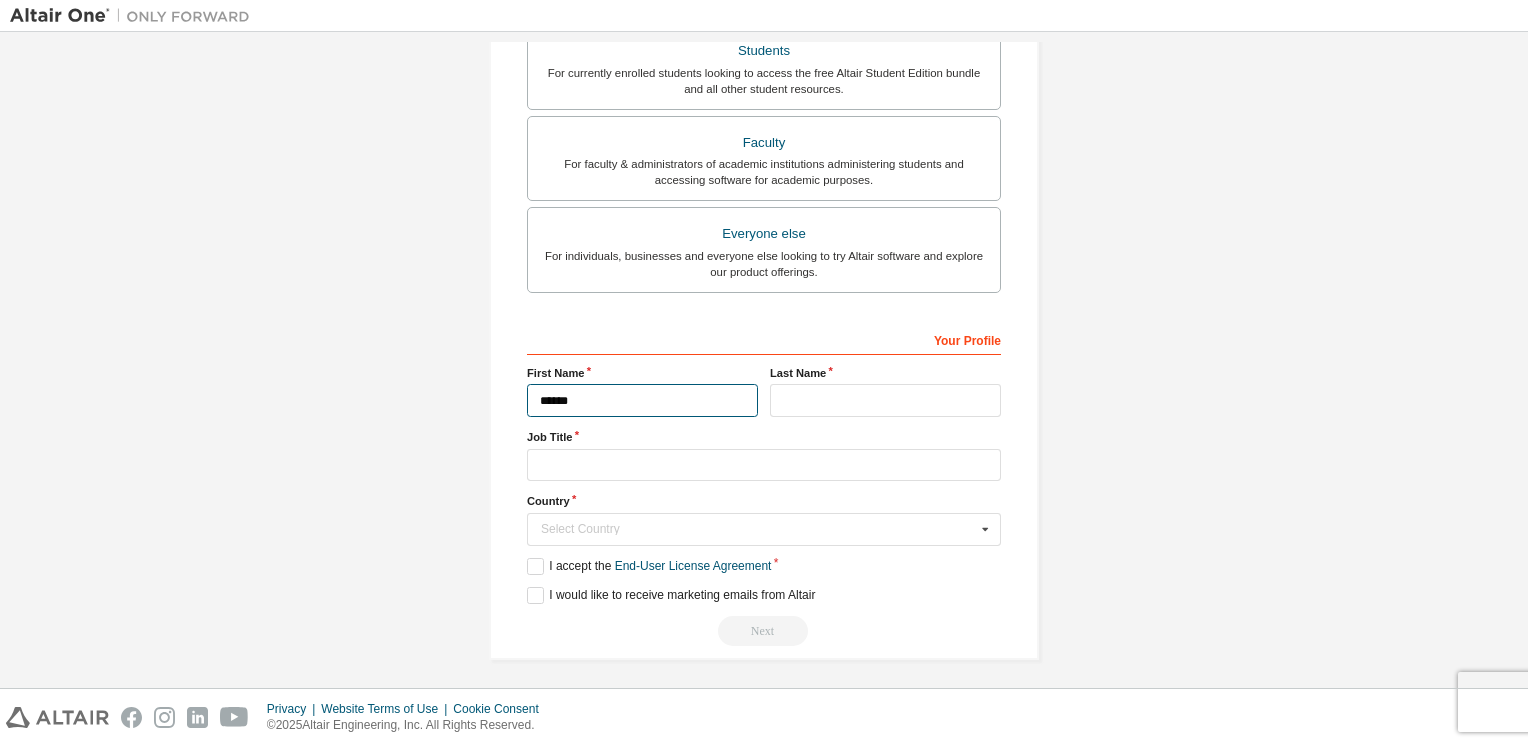 type on "******" 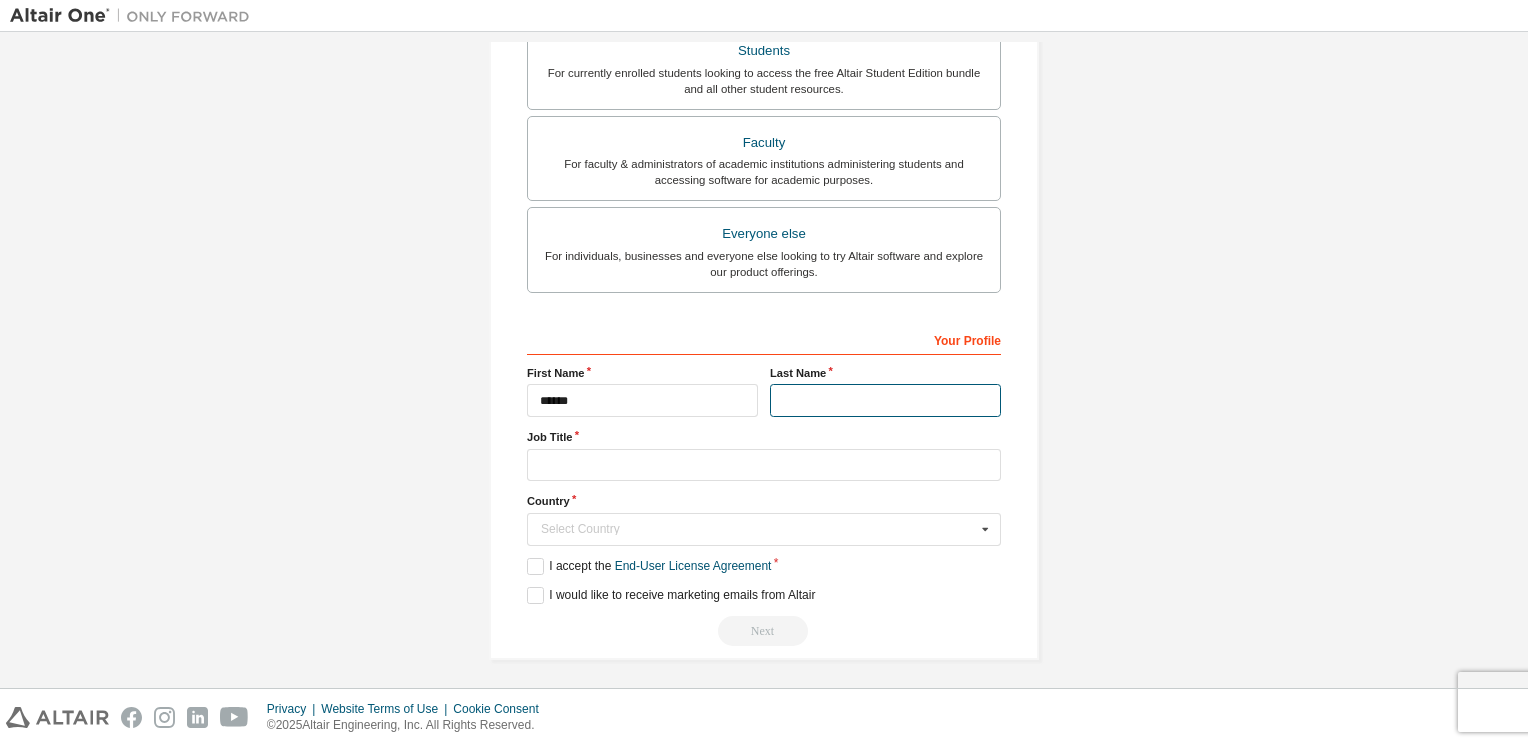 click at bounding box center [885, 400] 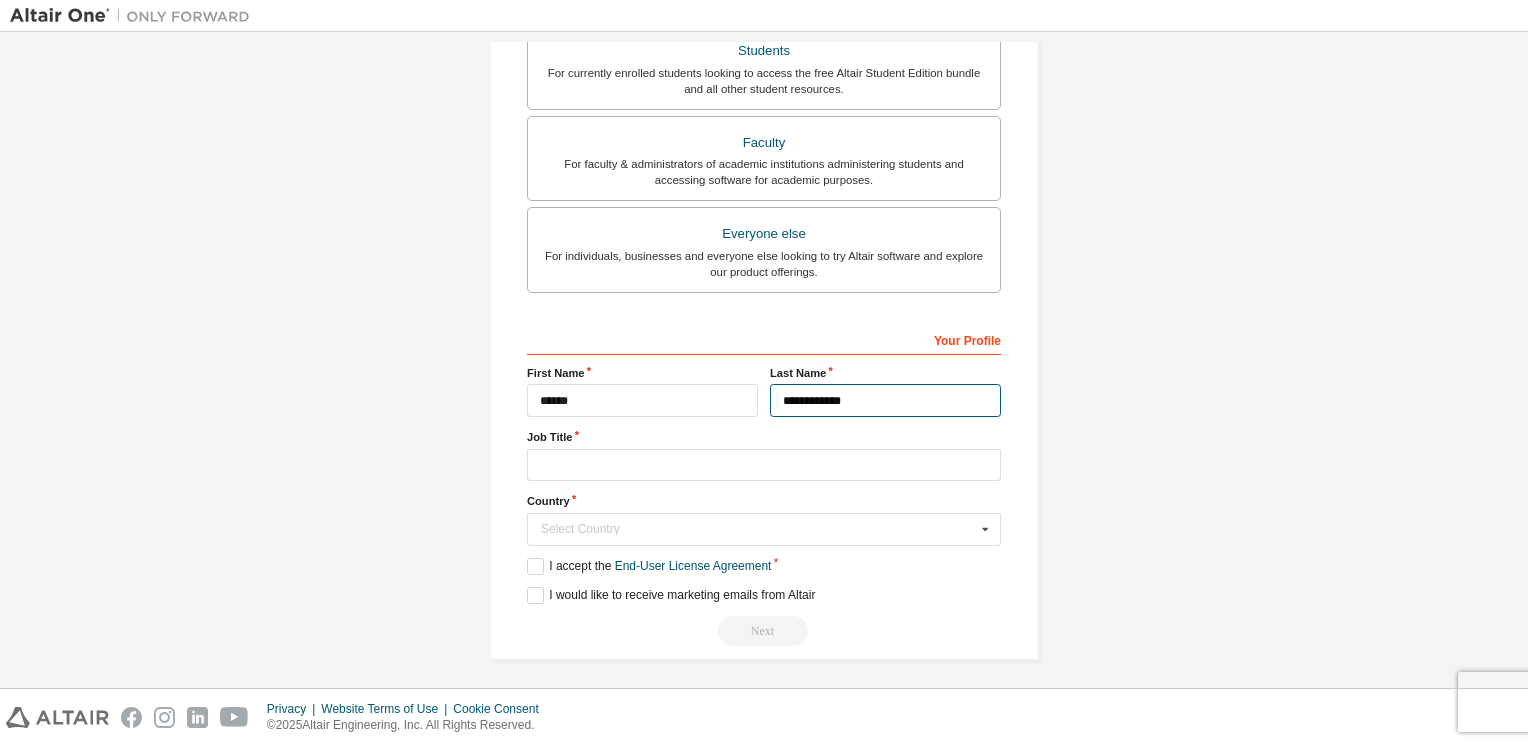 type on "**********" 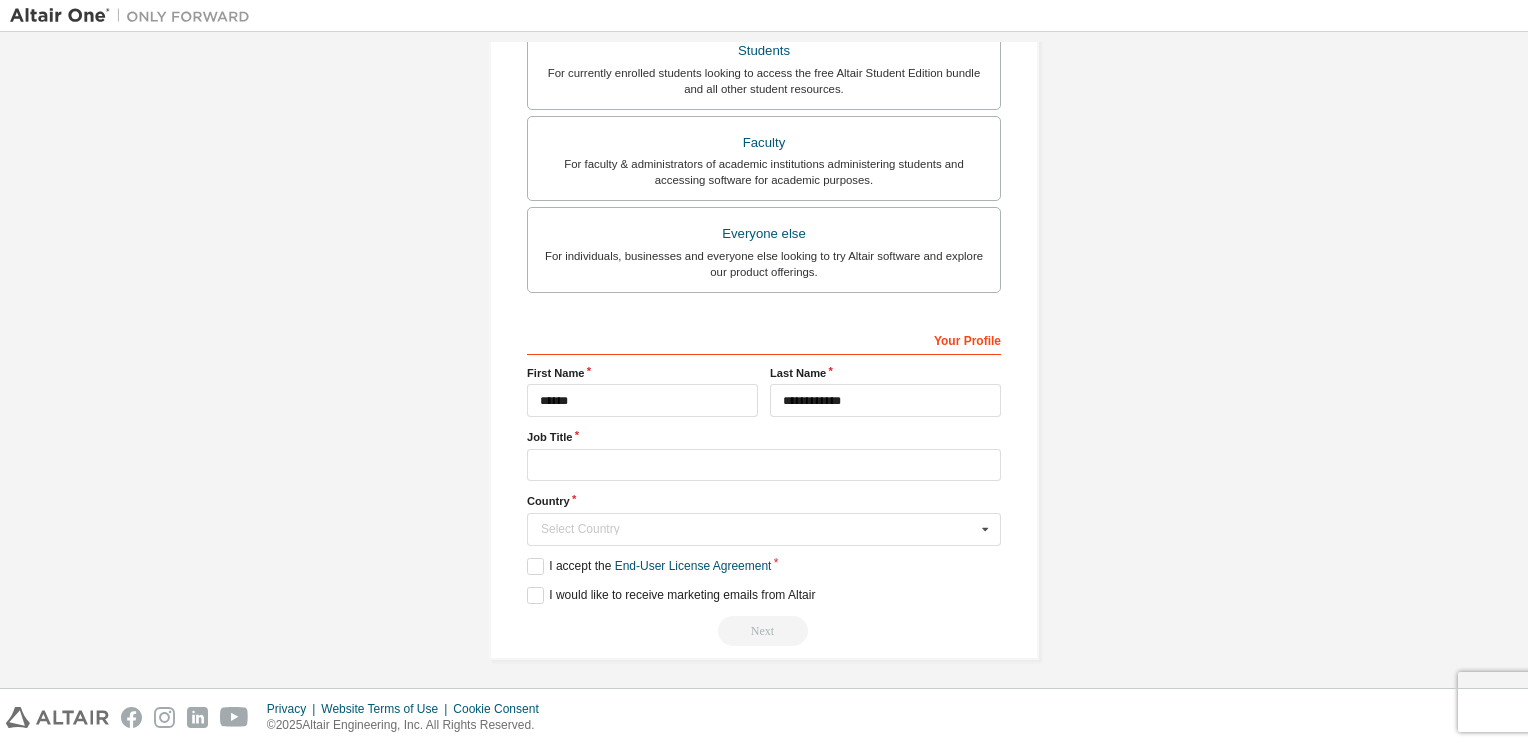 click on "**********" at bounding box center [764, 484] 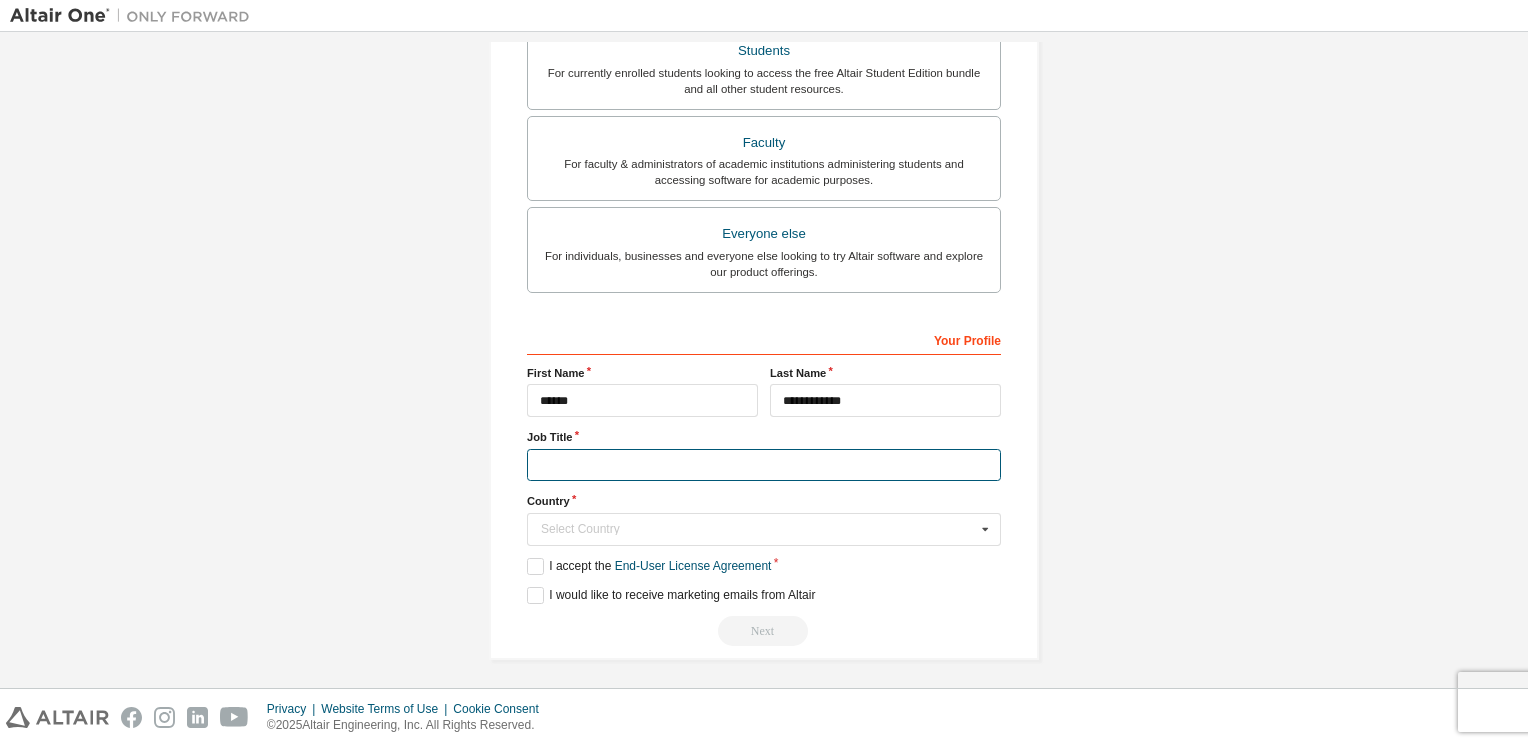 click at bounding box center [764, 465] 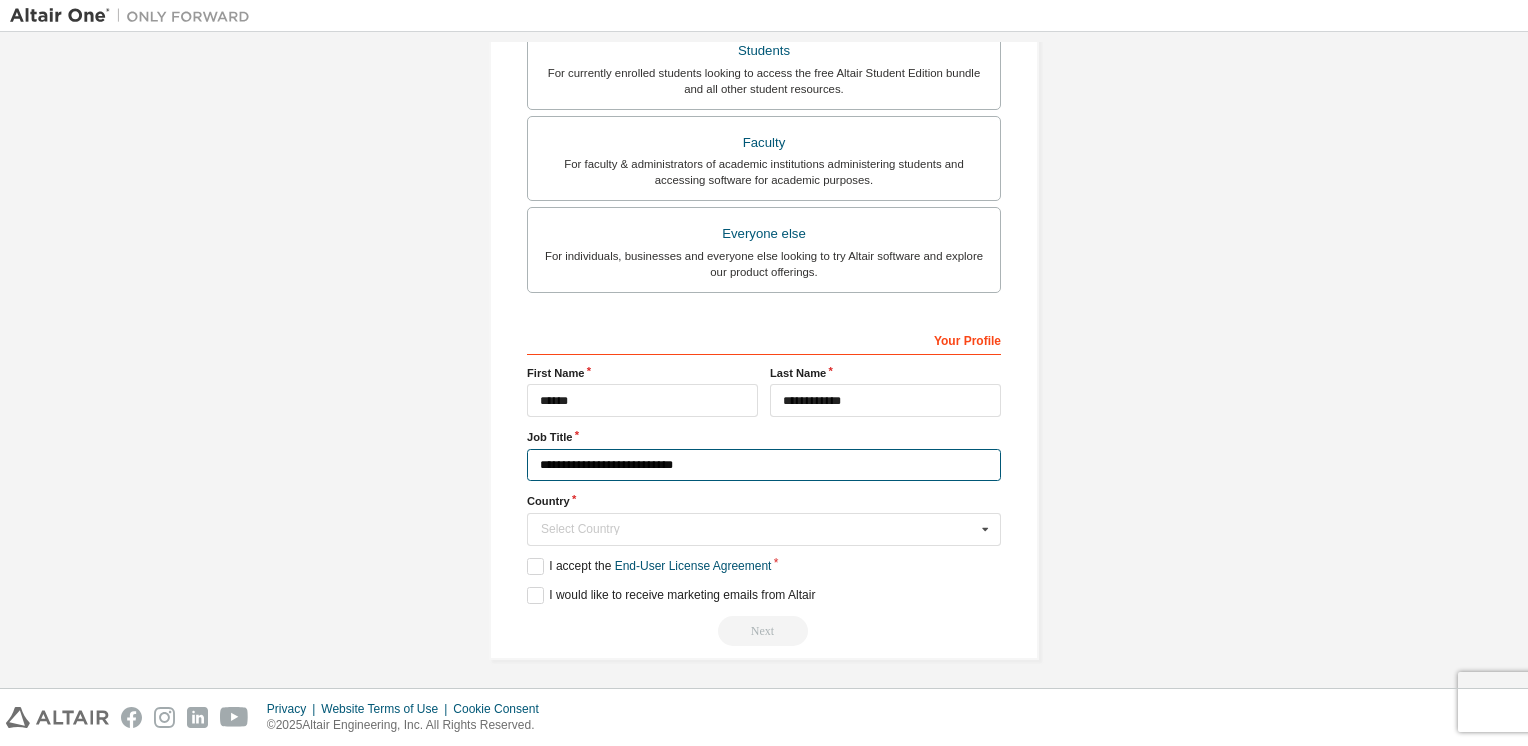click on "**********" at bounding box center [764, 465] 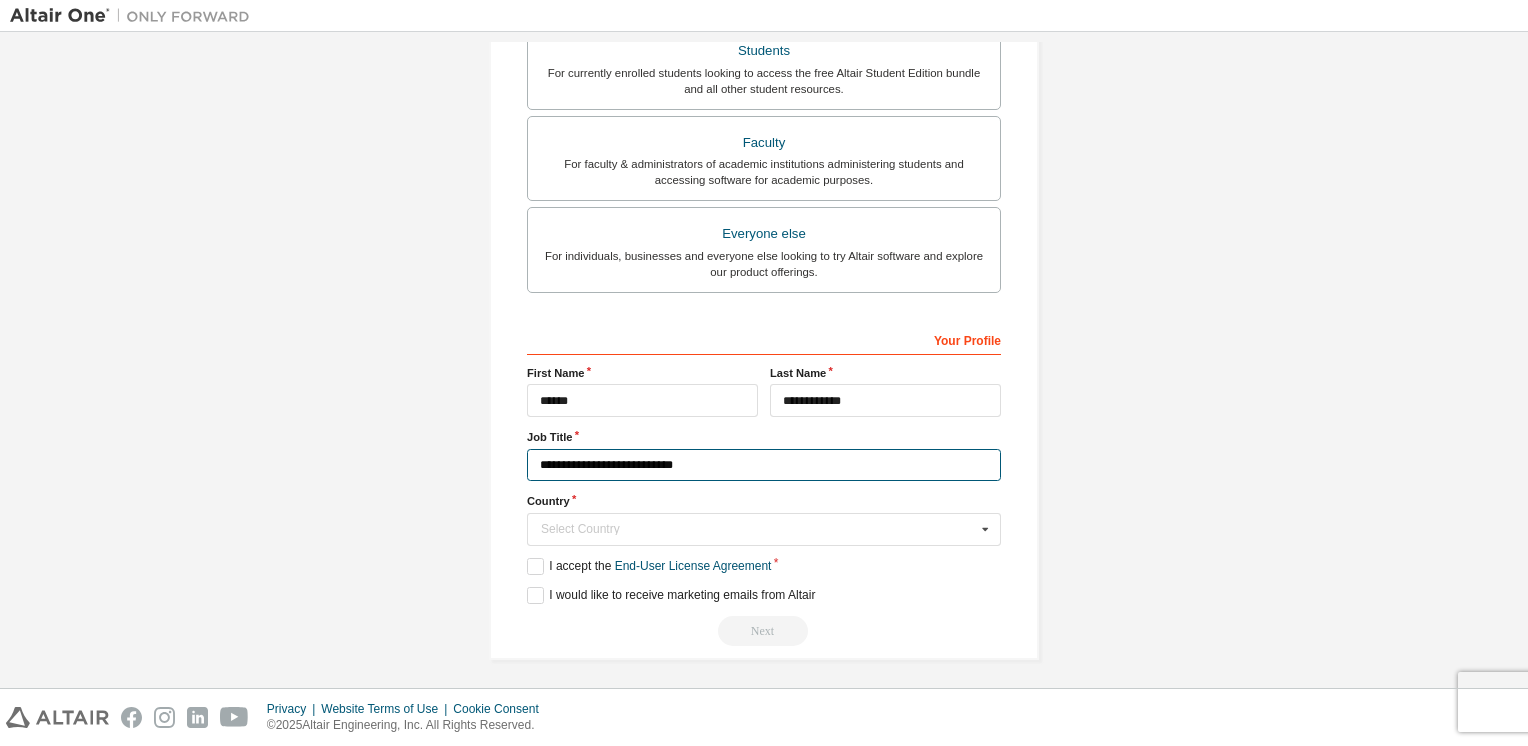 click on "**********" at bounding box center [764, 465] 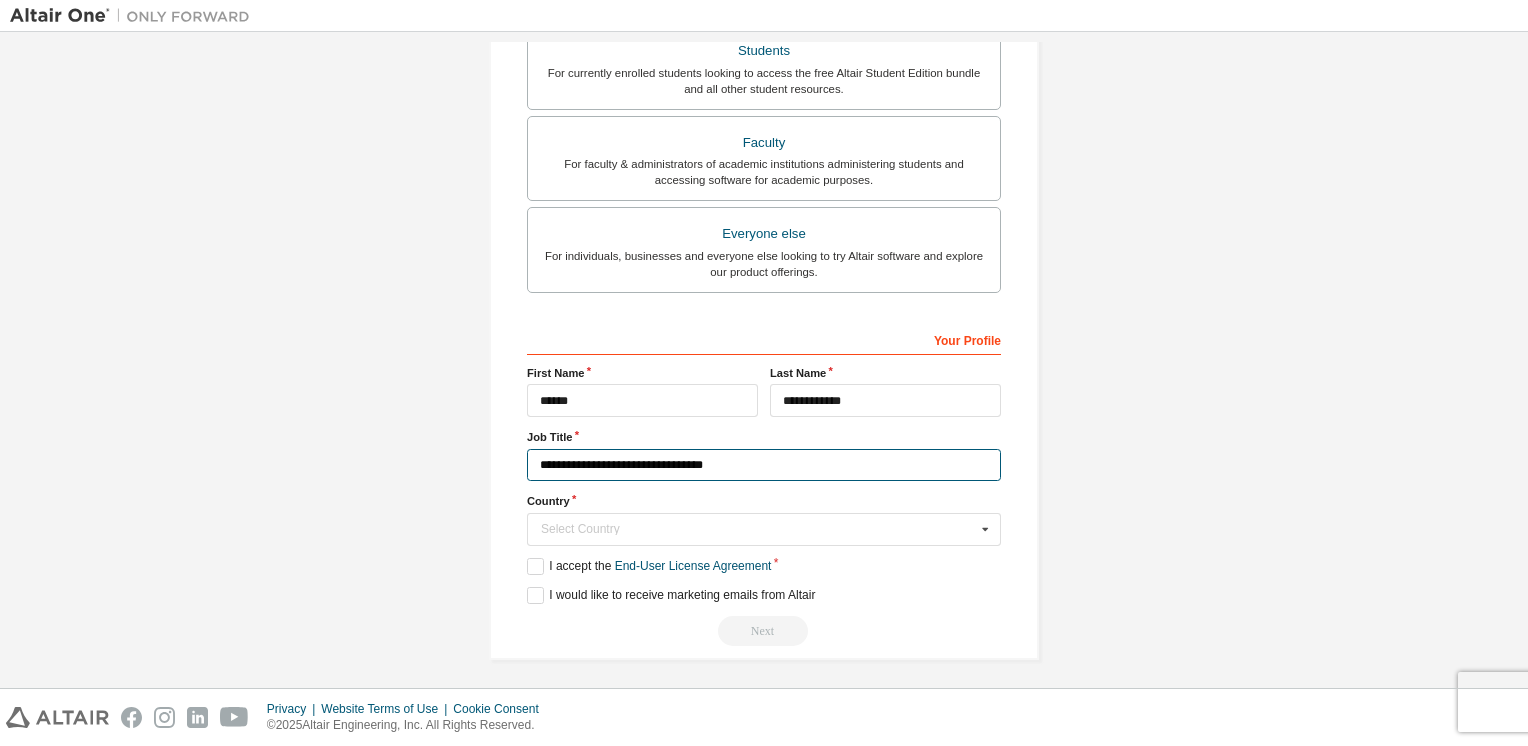 click on "**********" at bounding box center [764, 465] 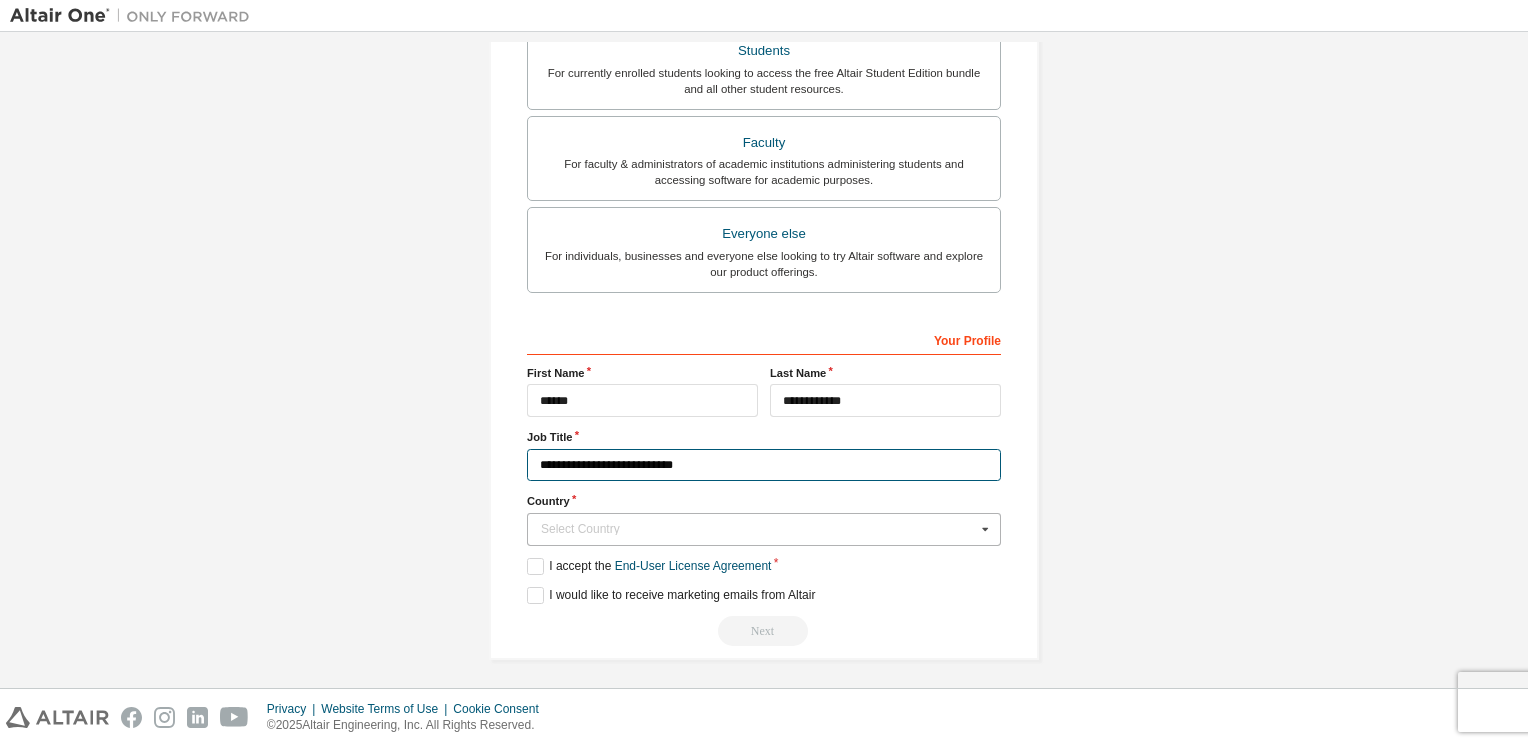 type on "**********" 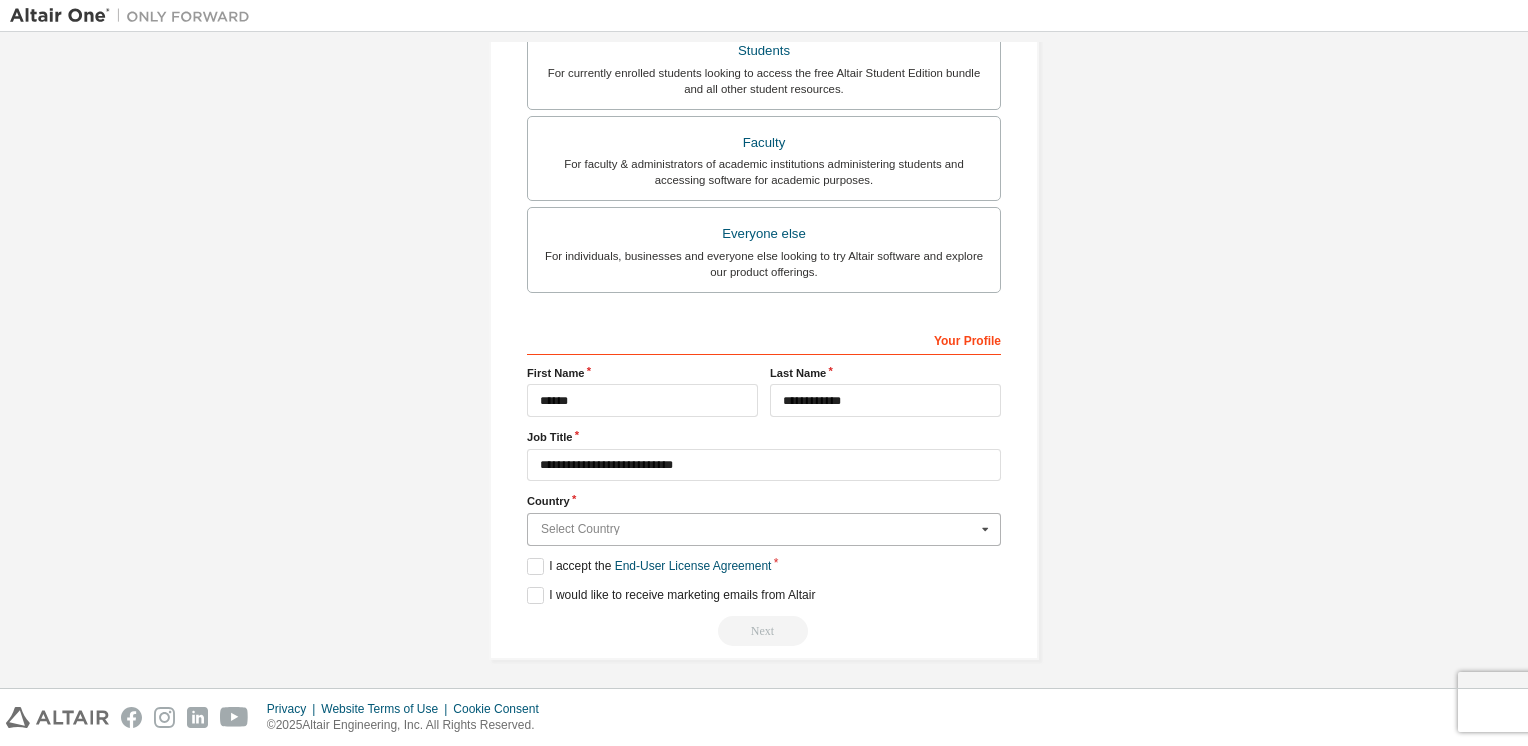 click at bounding box center (765, 529) 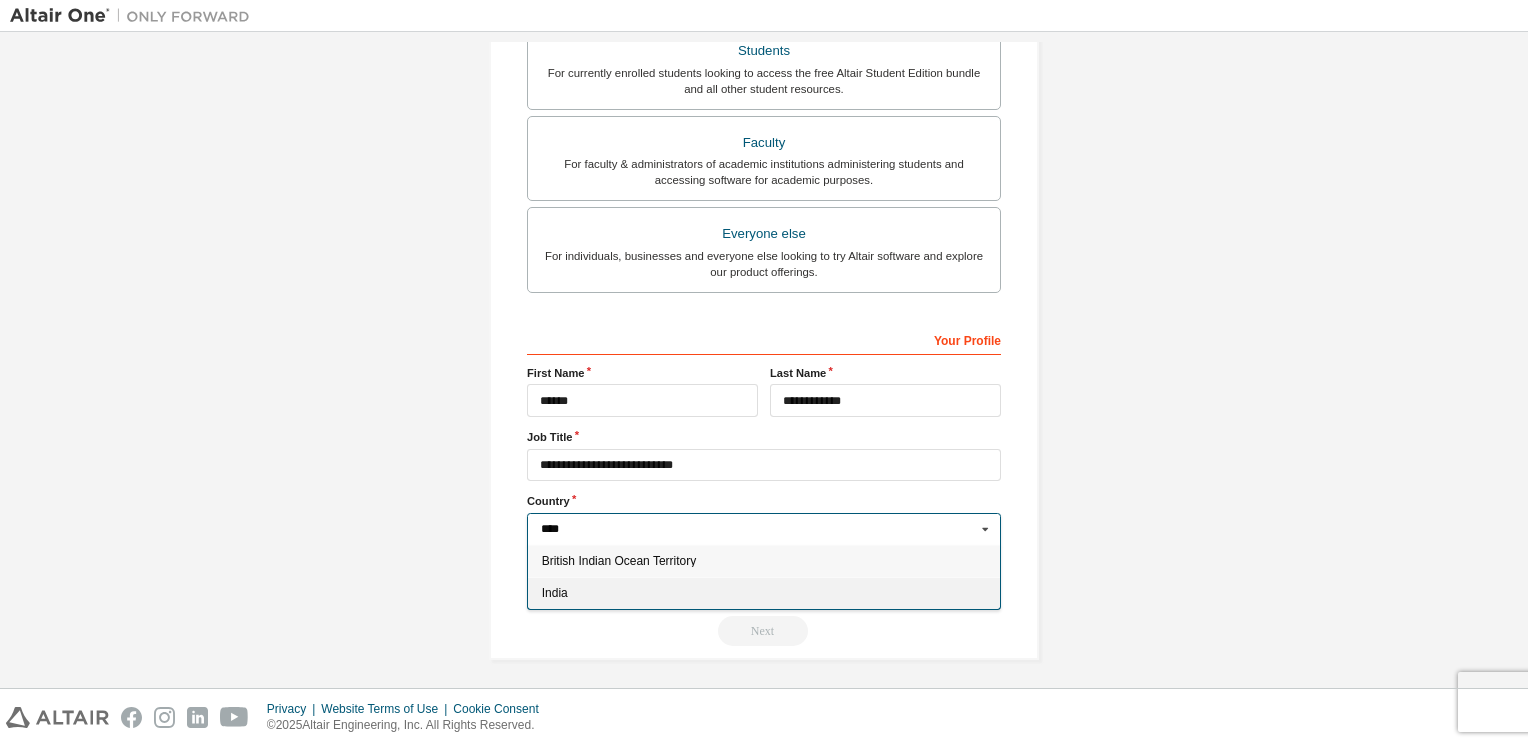 type on "****" 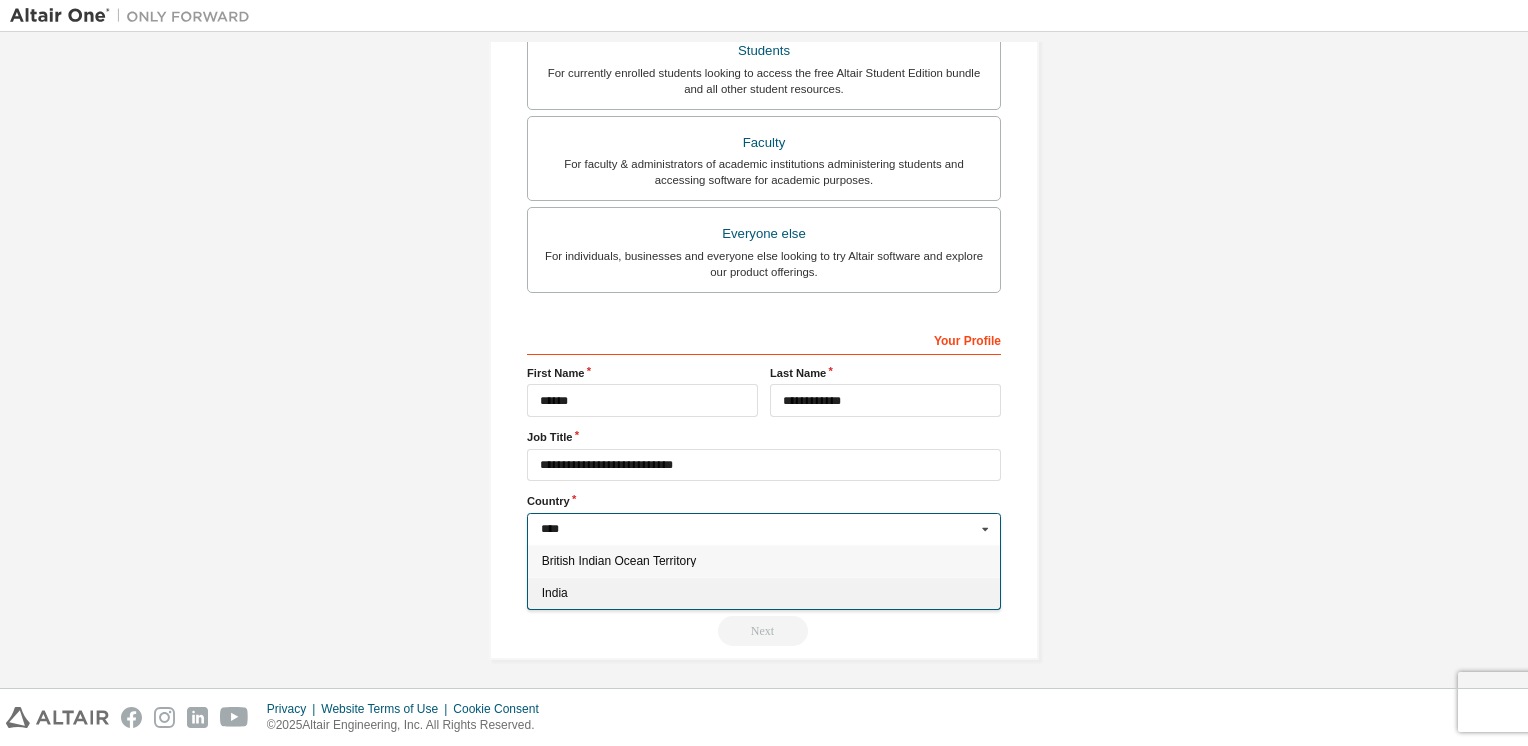 click on "India" at bounding box center (764, 593) 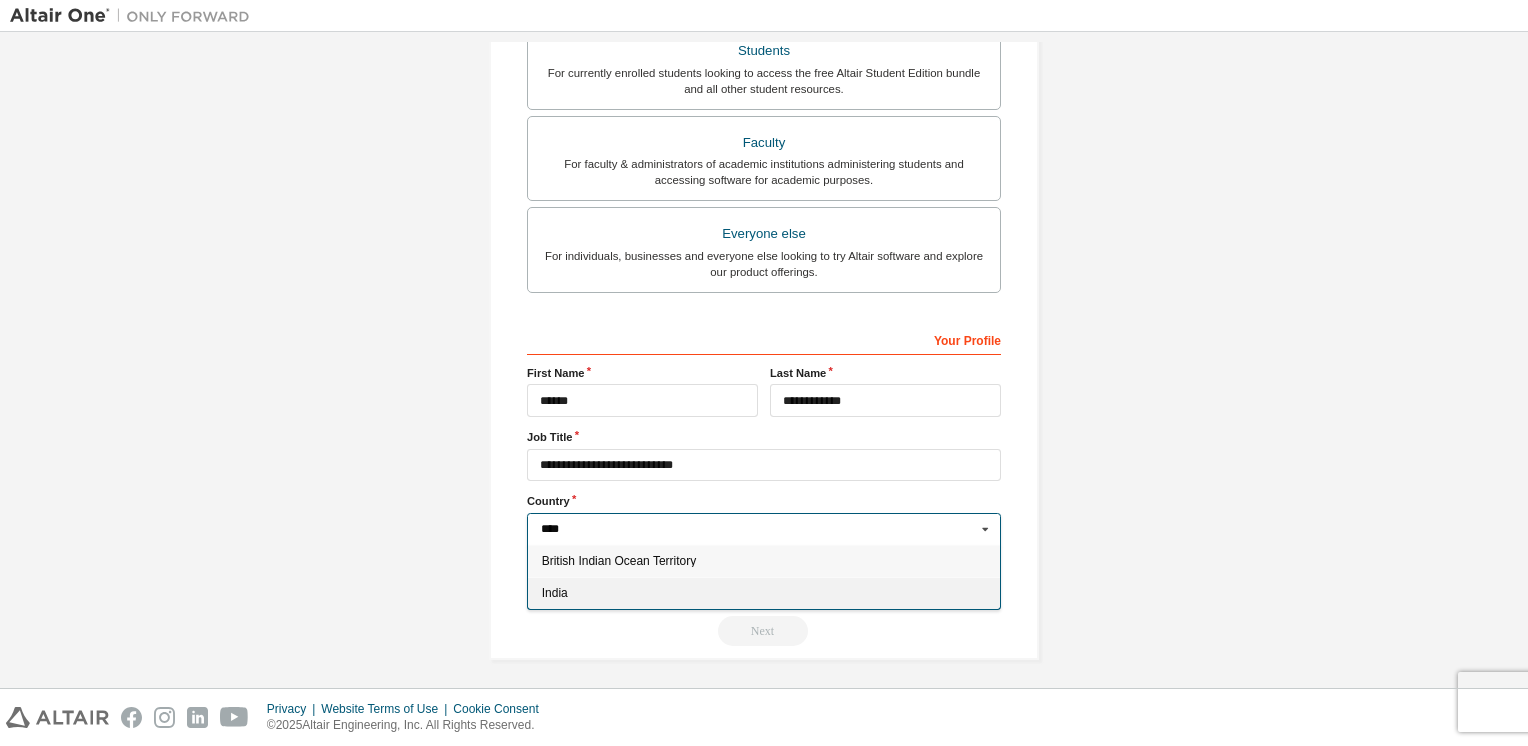 type on "***" 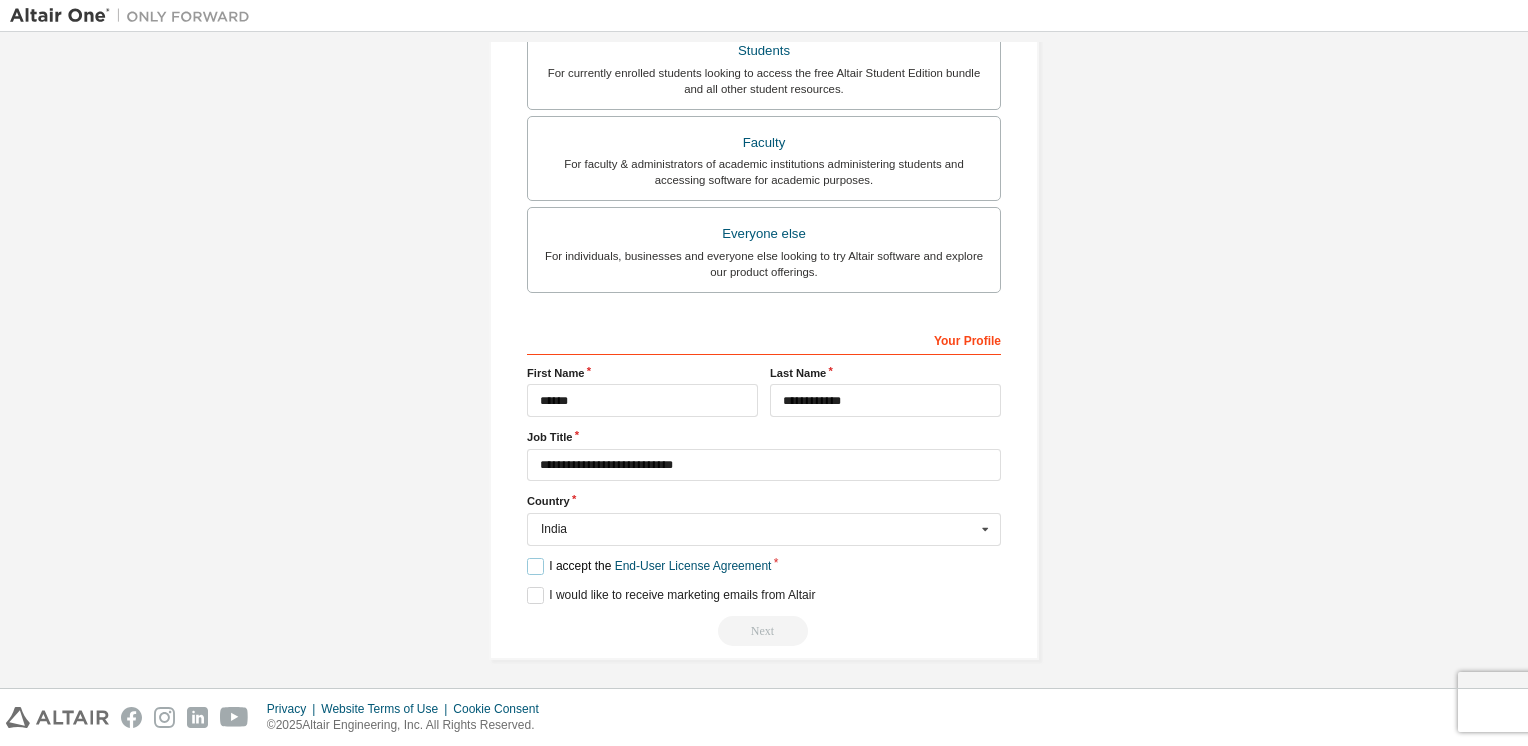 click on "I accept the    End-User License Agreement" at bounding box center [649, 566] 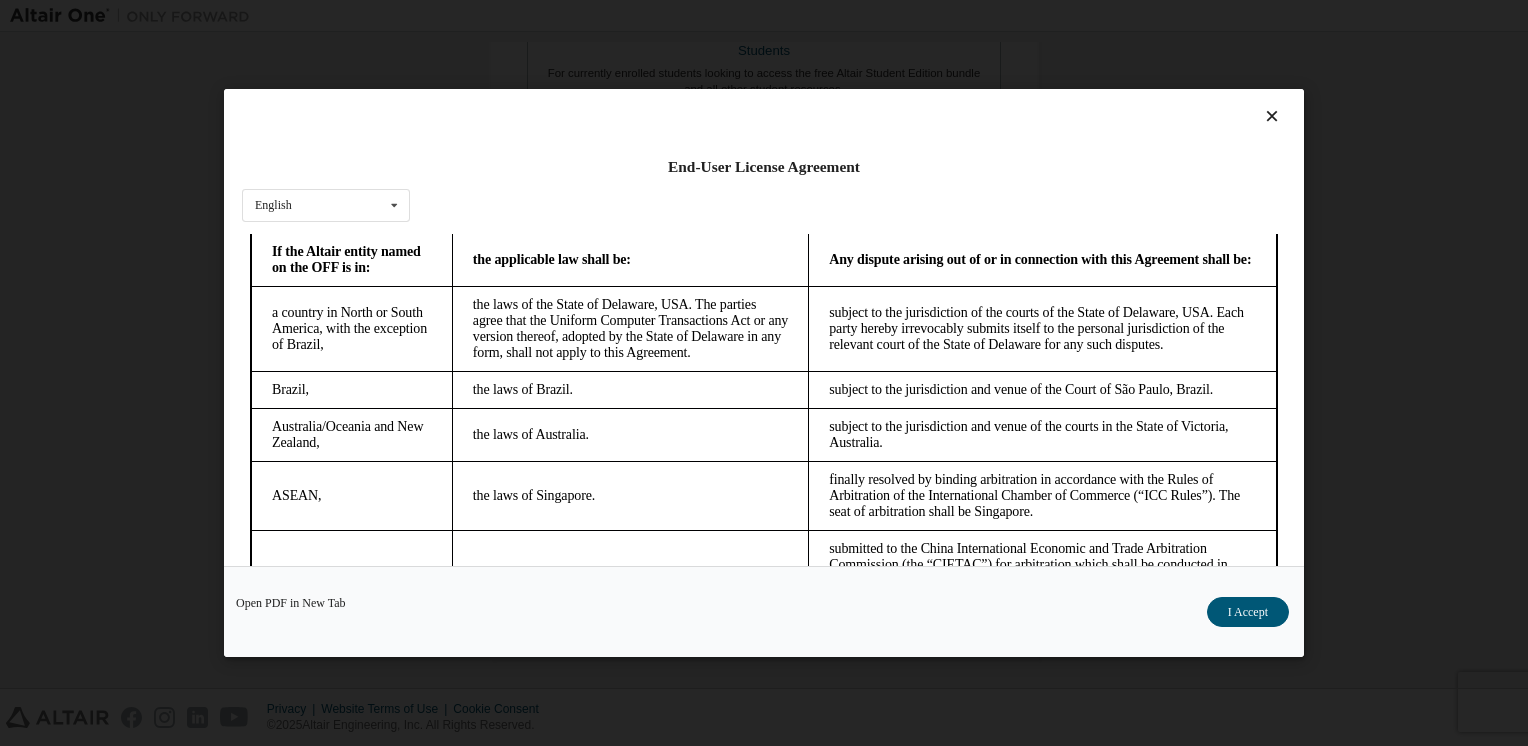 scroll, scrollTop: 5607, scrollLeft: 0, axis: vertical 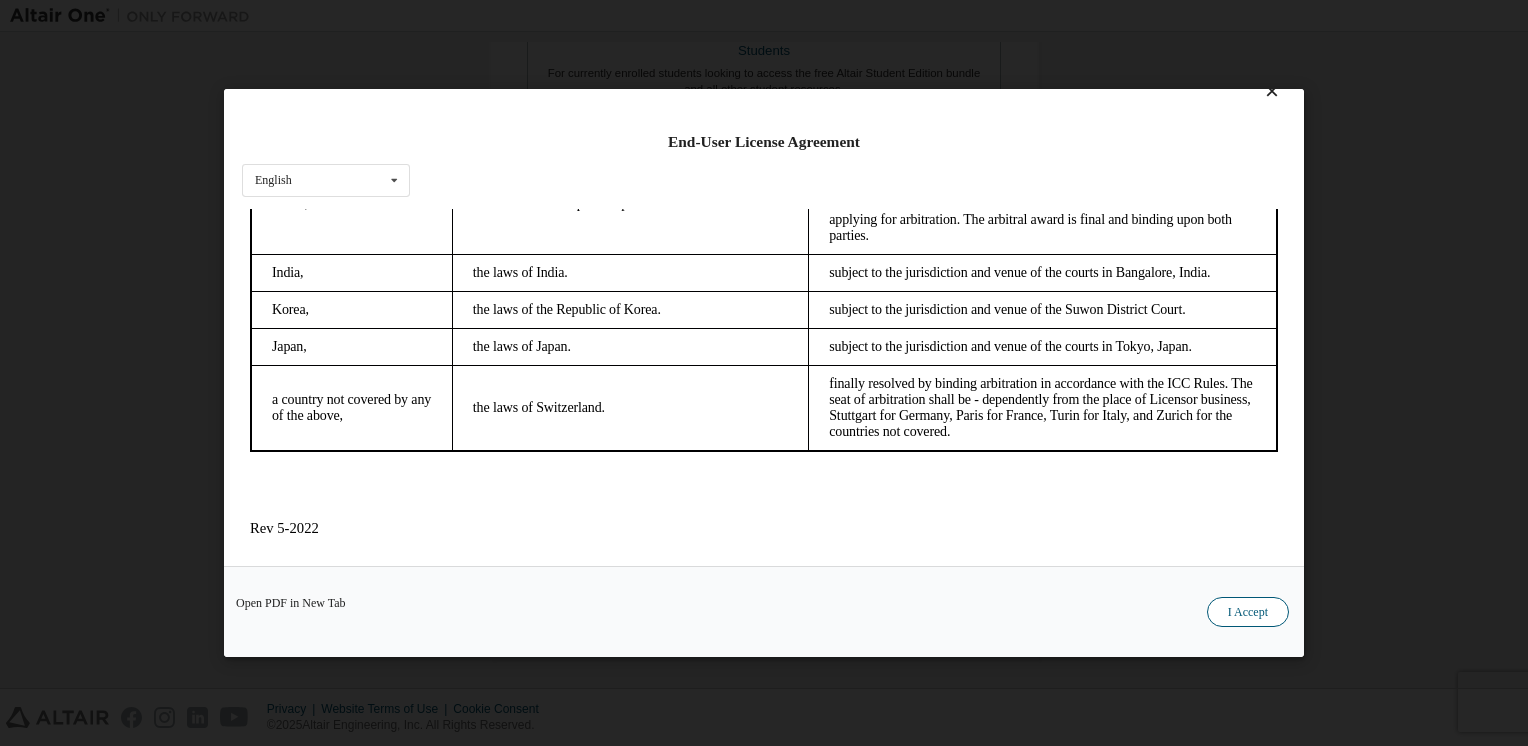 click on "I Accept" at bounding box center (1248, 612) 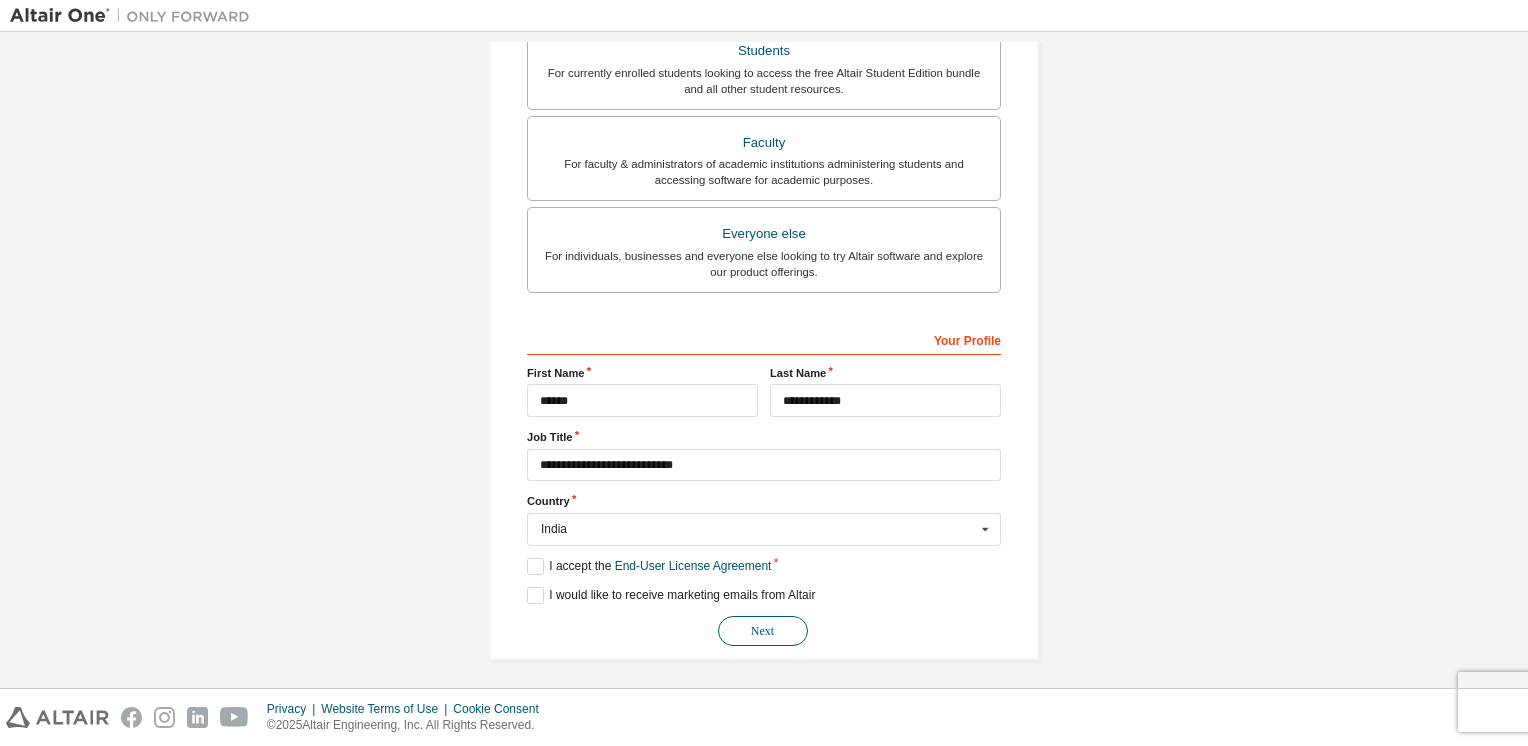 click on "Next" at bounding box center (763, 631) 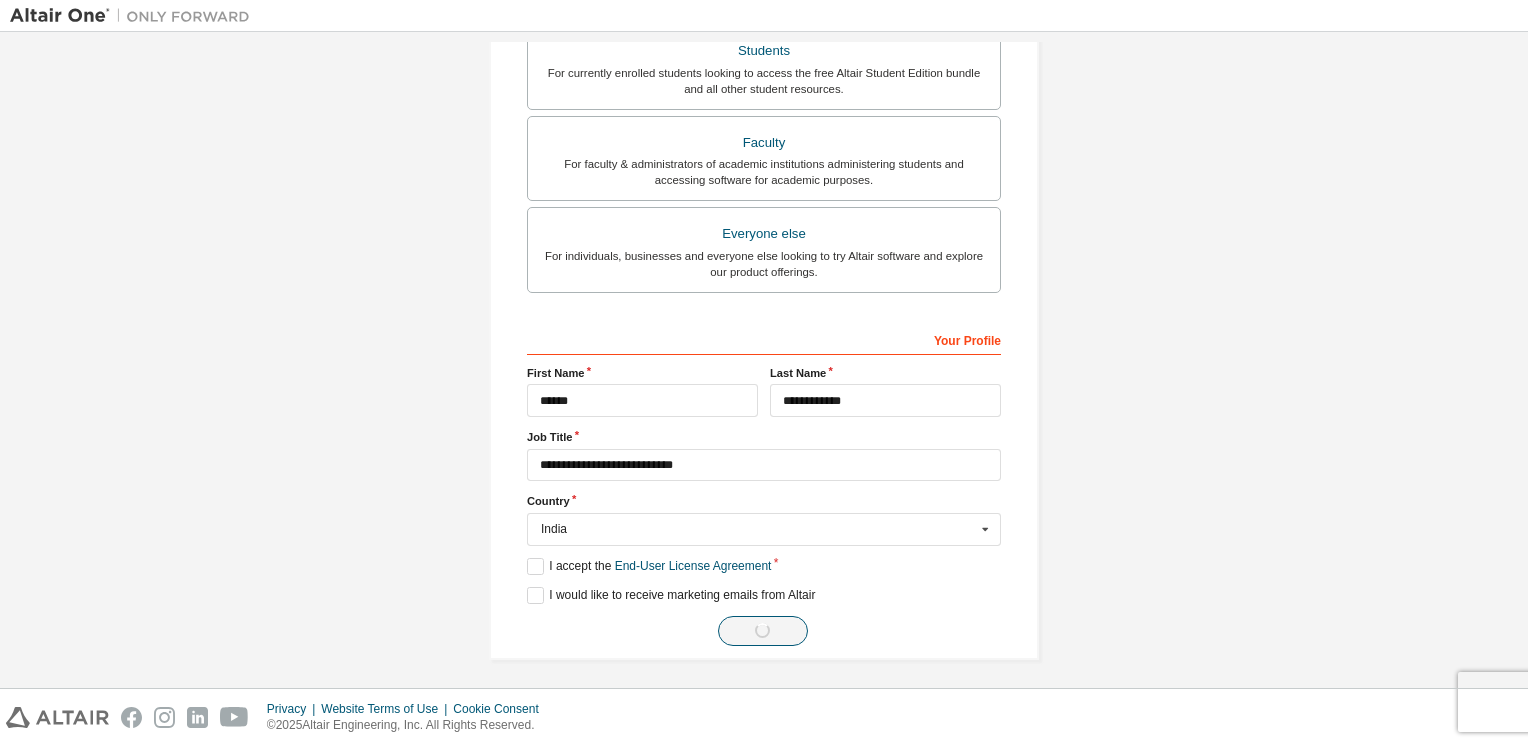 scroll, scrollTop: 0, scrollLeft: 0, axis: both 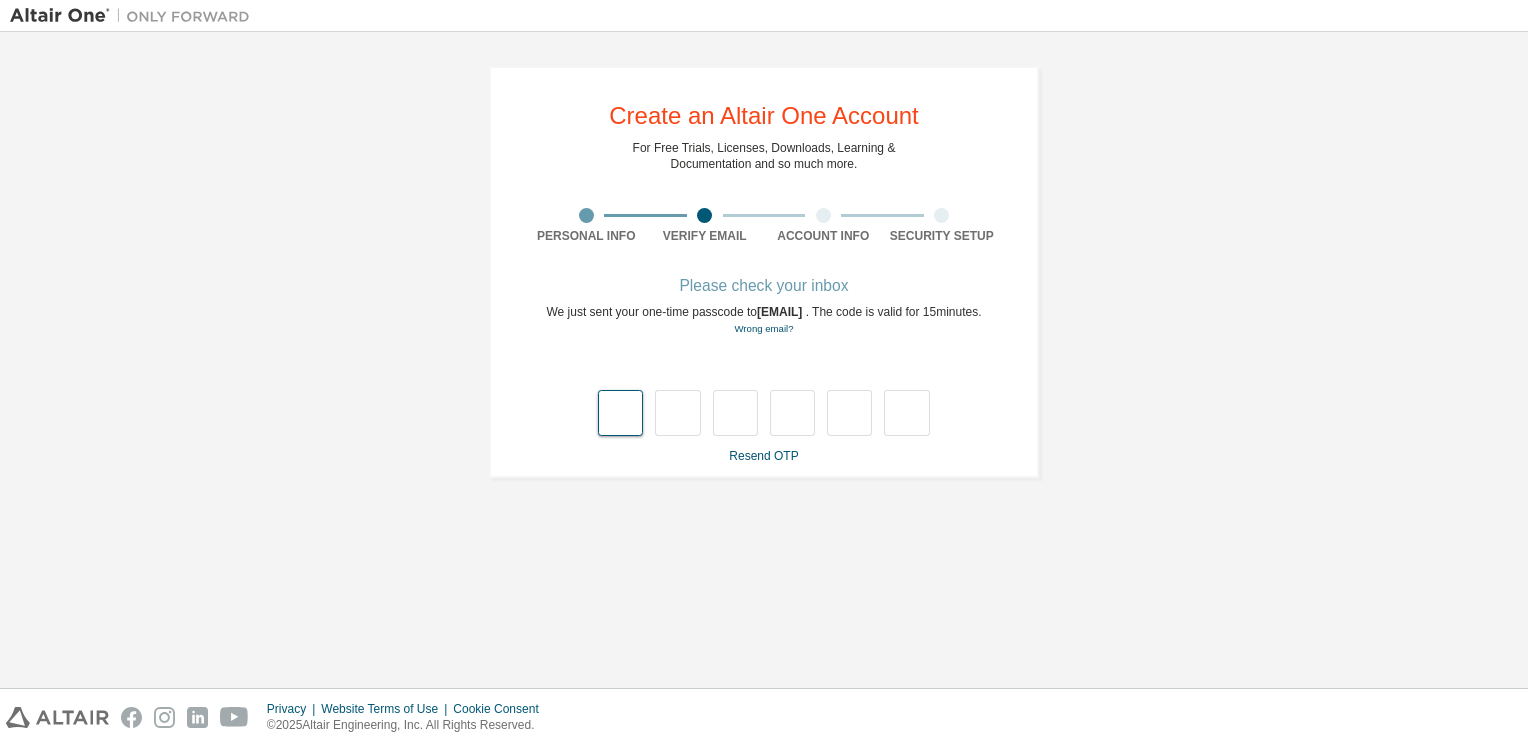 type on "*" 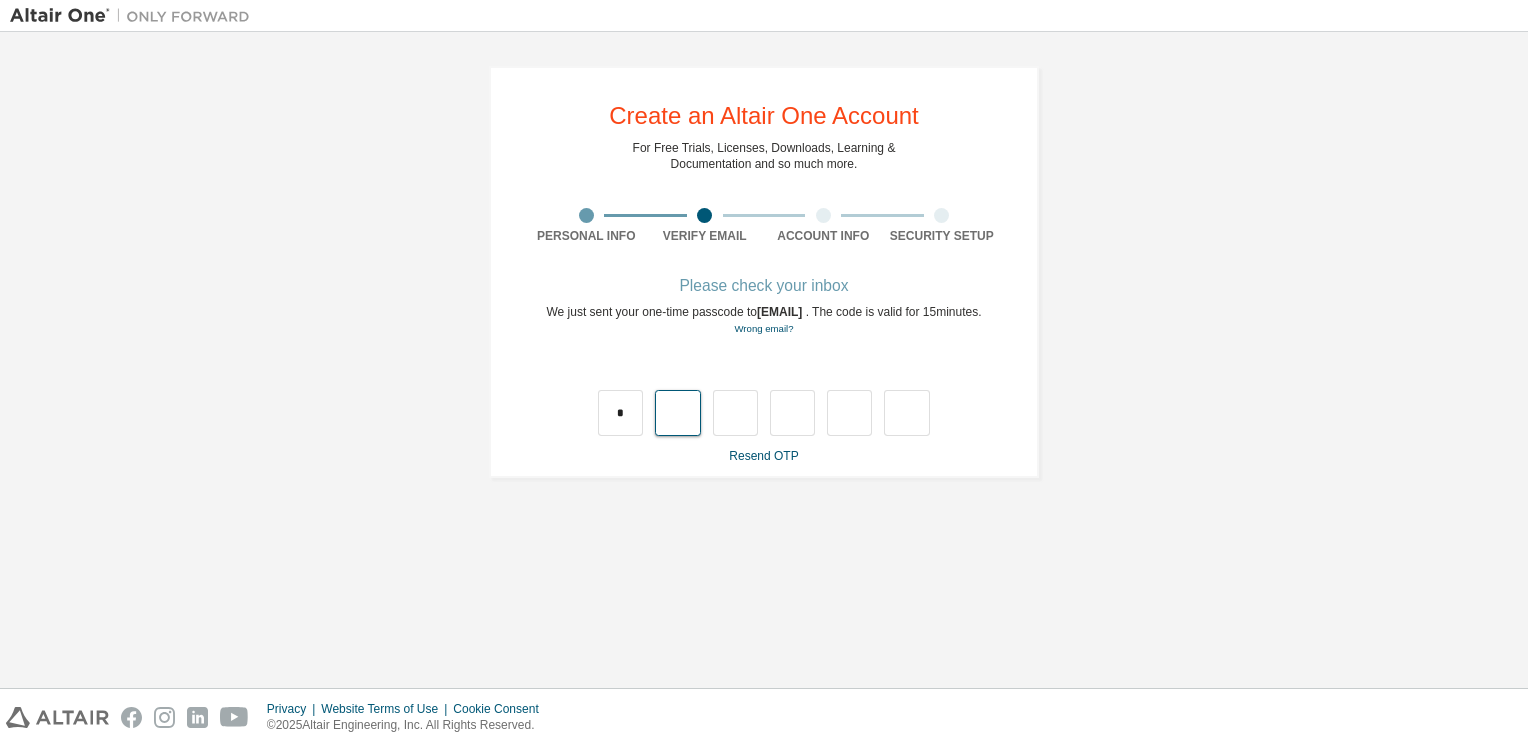 type on "*" 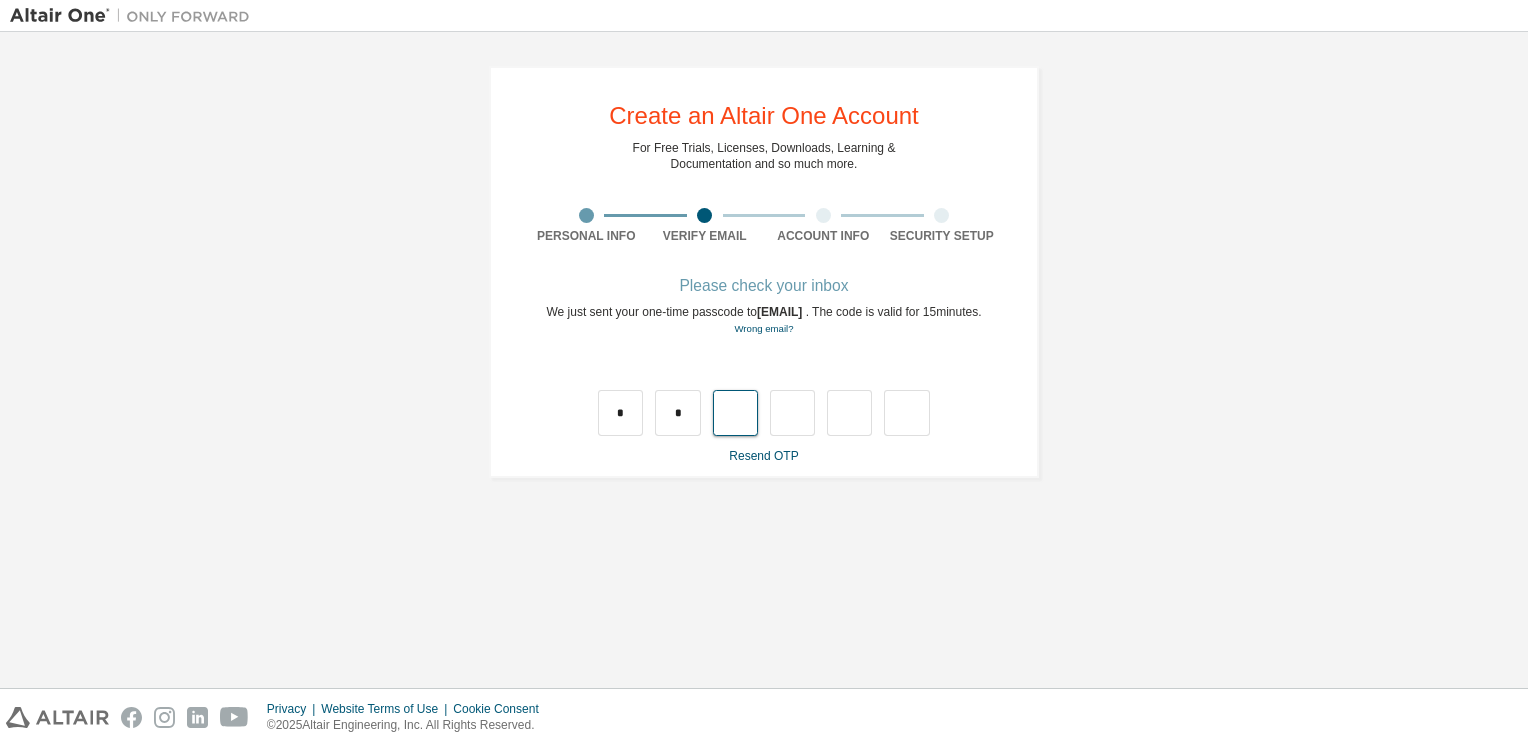 type on "*" 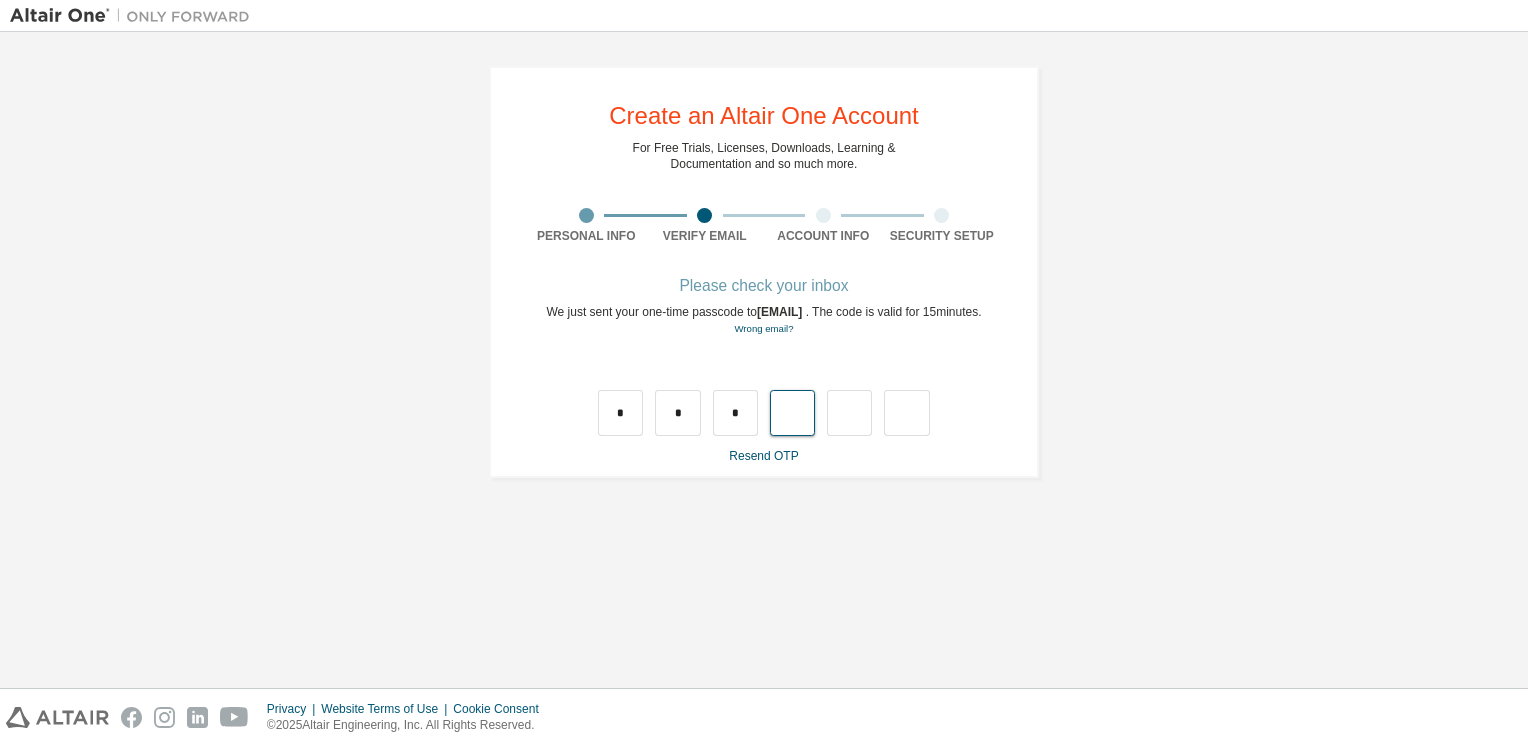 type on "*" 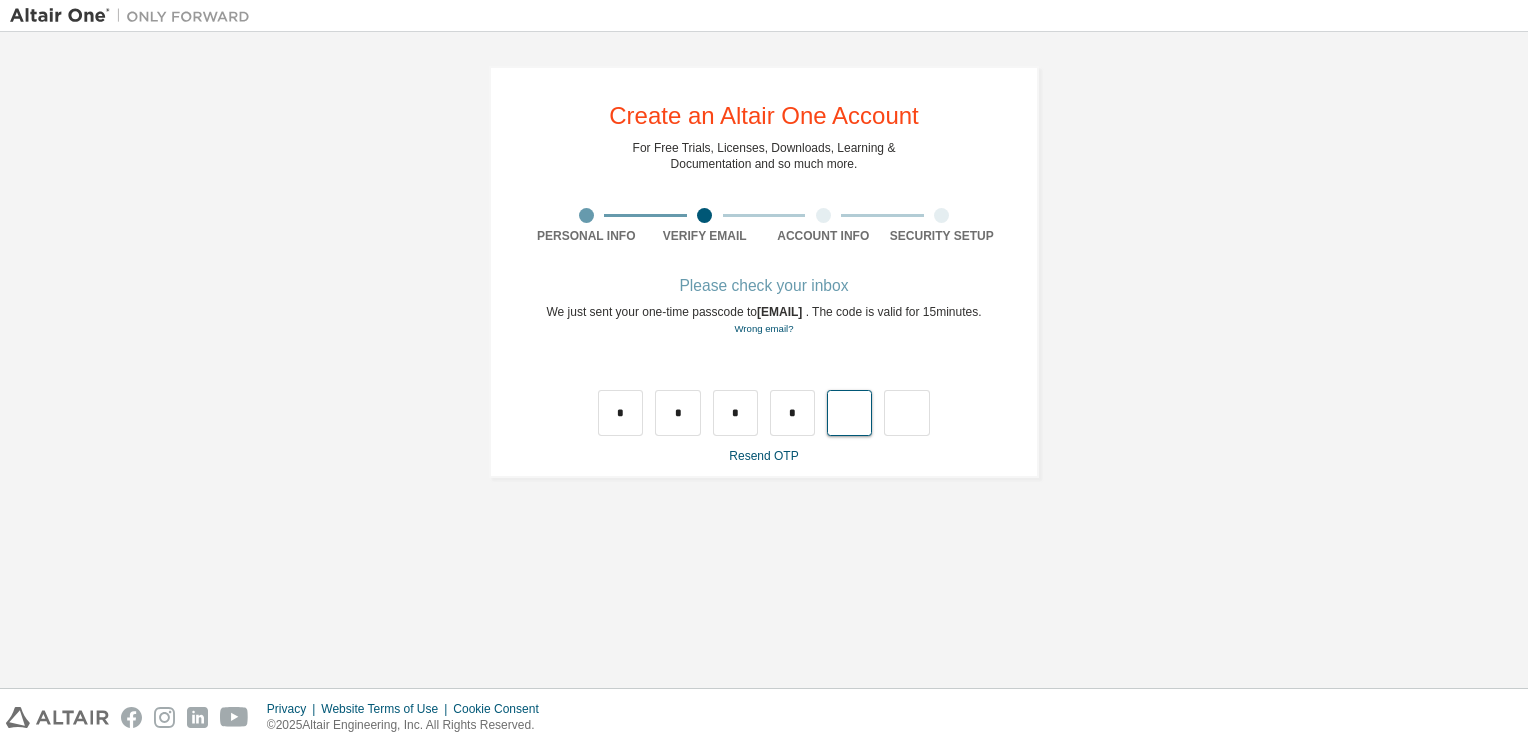 type on "*" 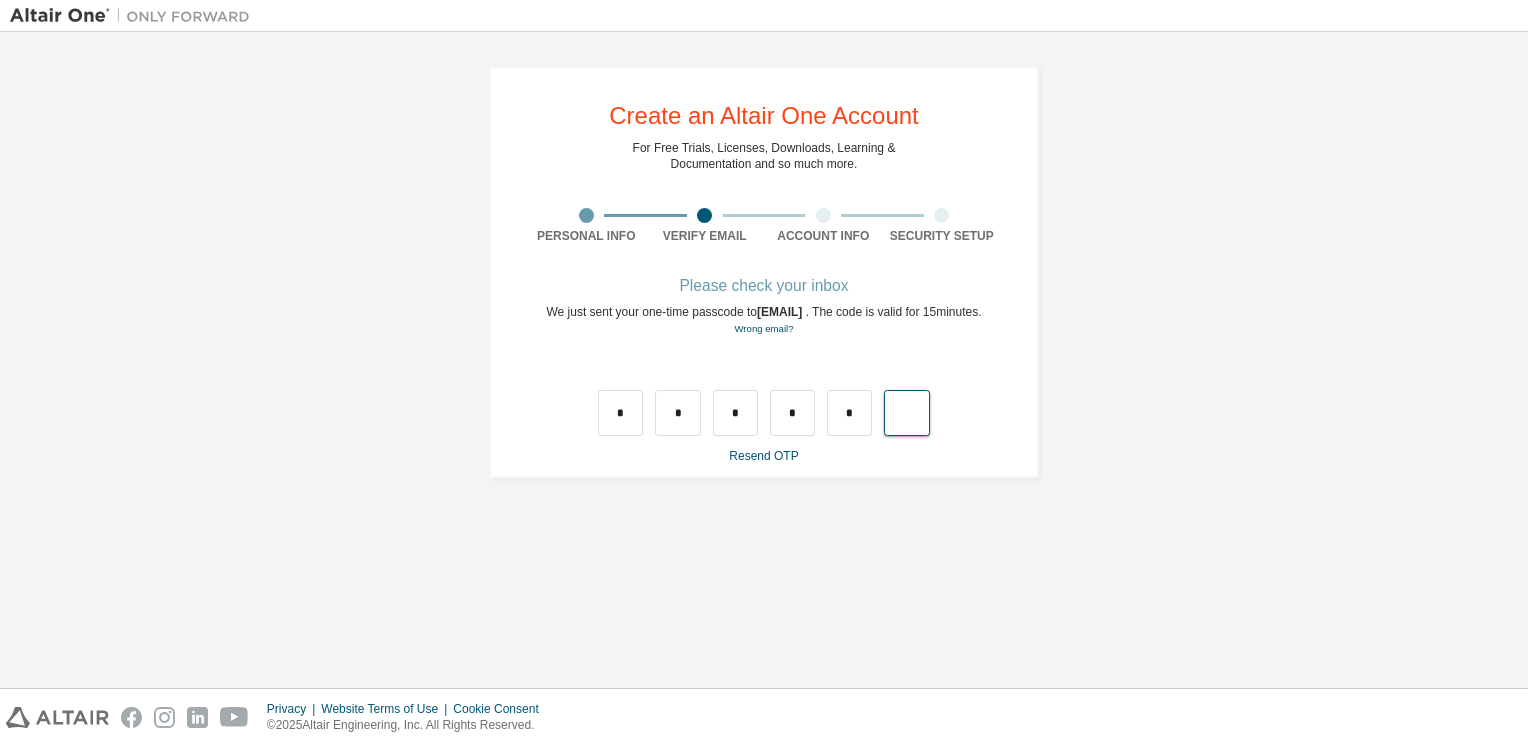 type on "*" 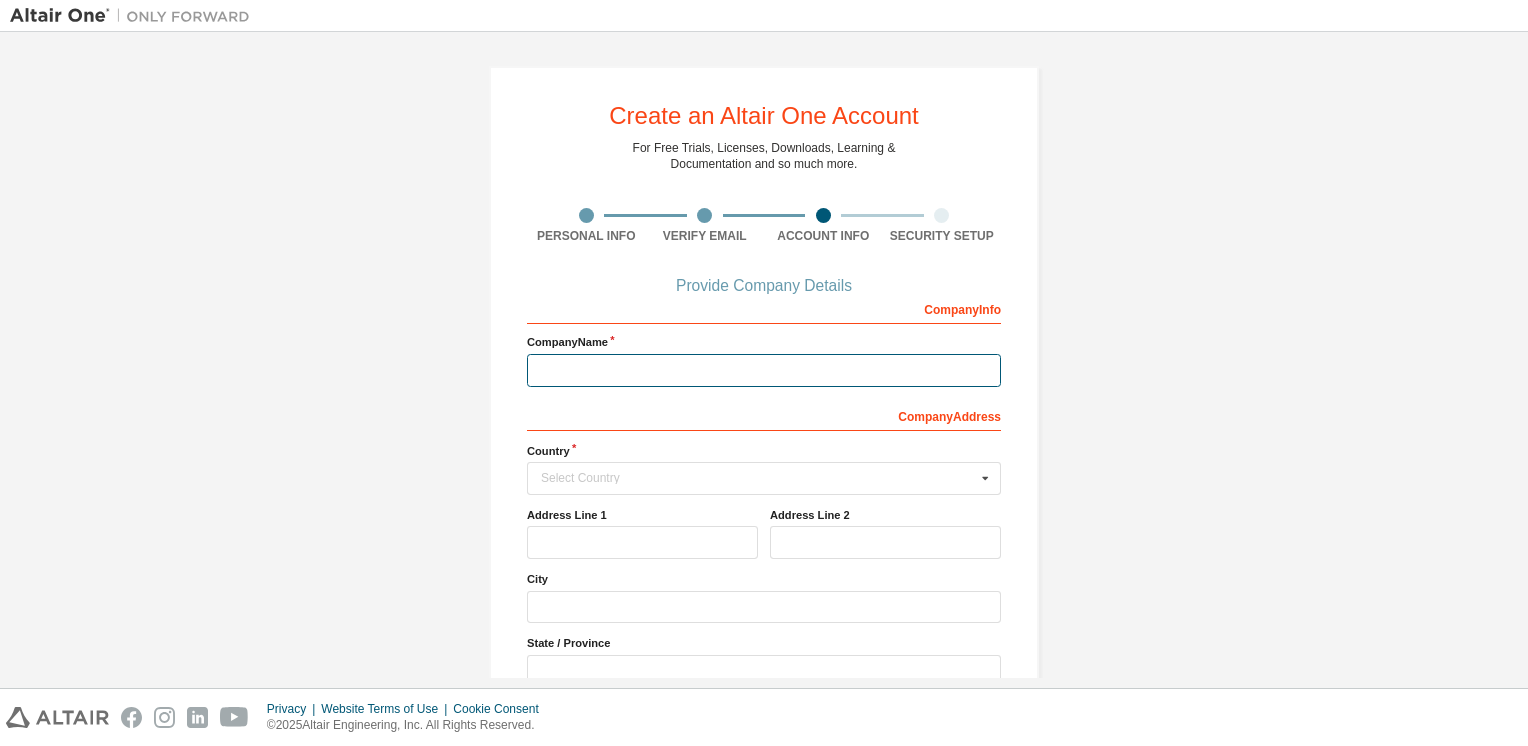 click at bounding box center (764, 370) 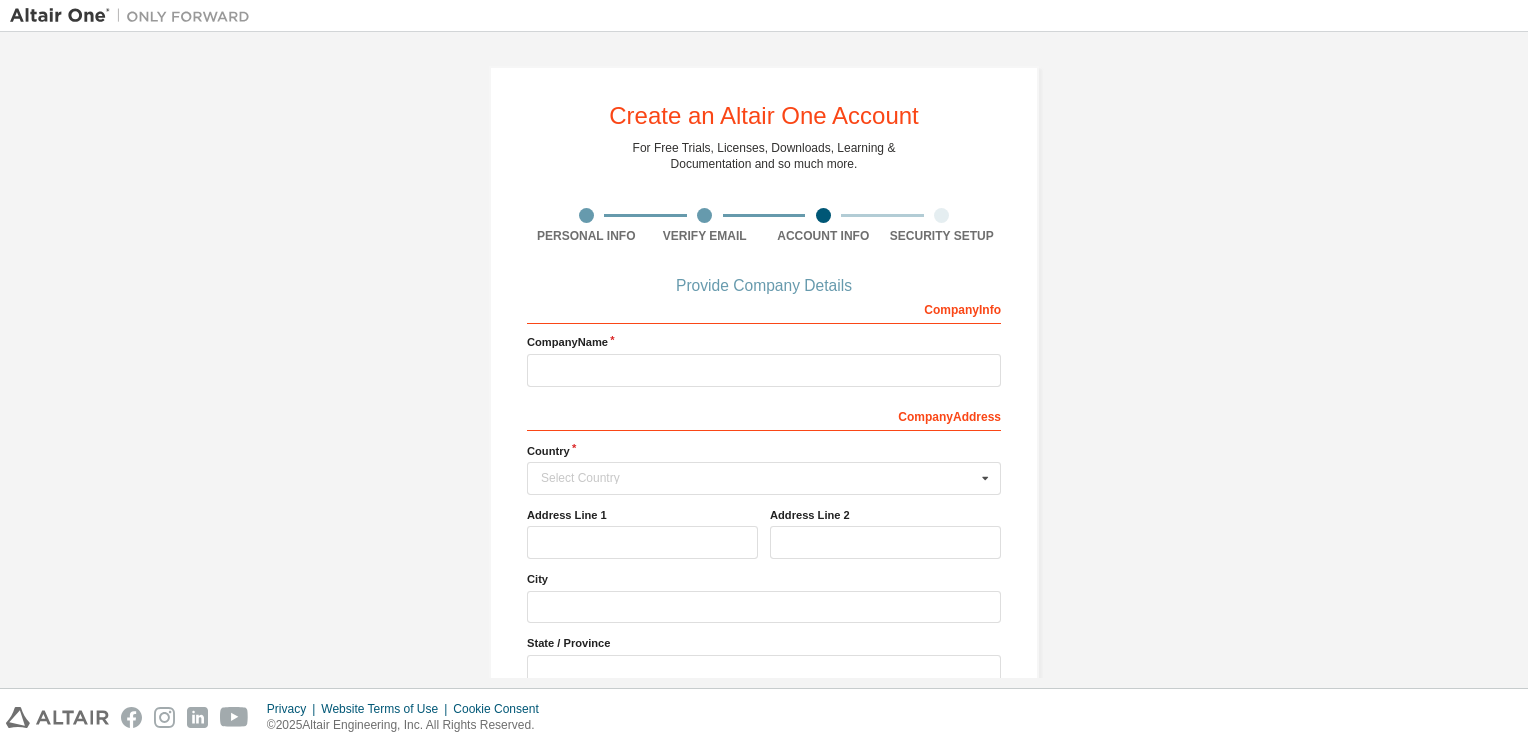click on "Provide Company Details" at bounding box center (764, 286) 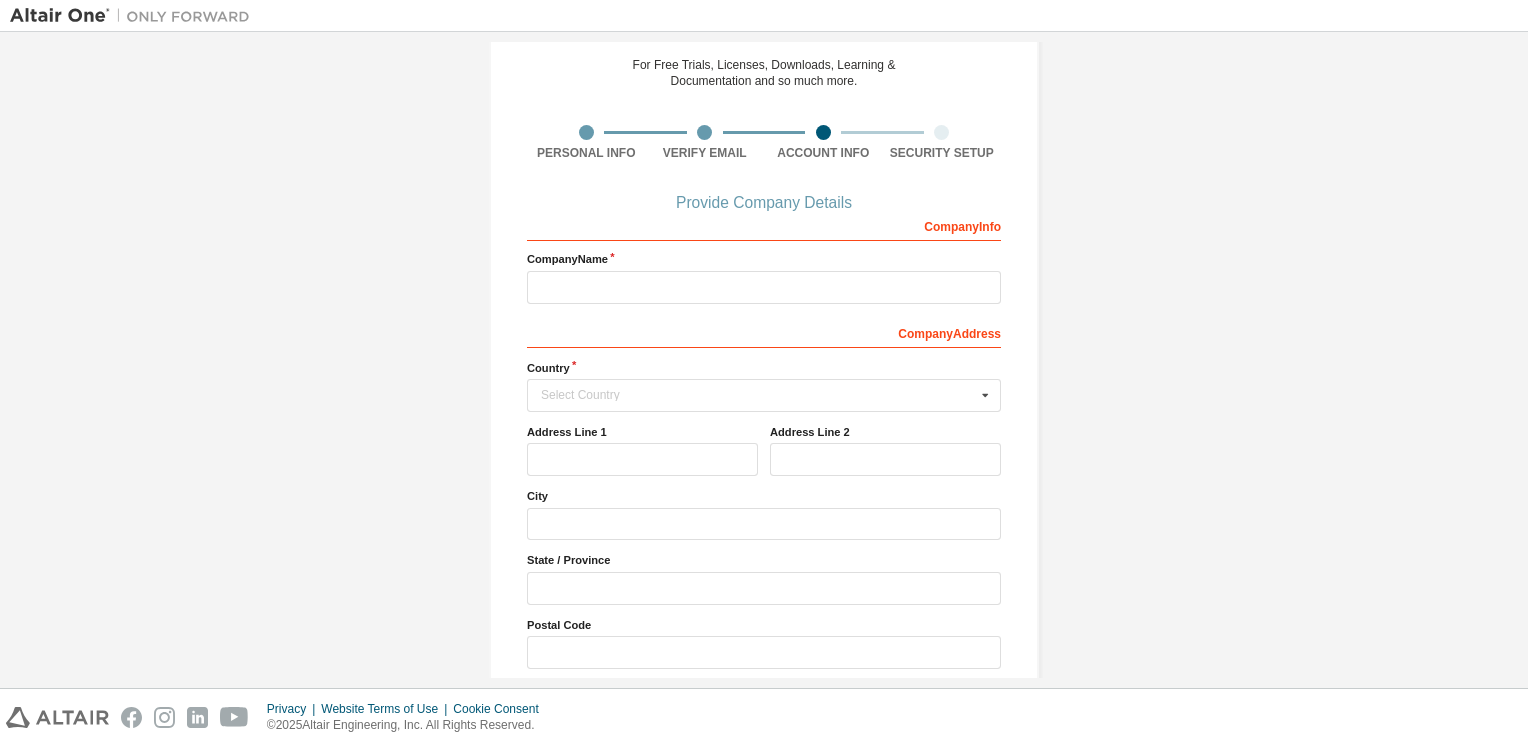 scroll, scrollTop: 84, scrollLeft: 0, axis: vertical 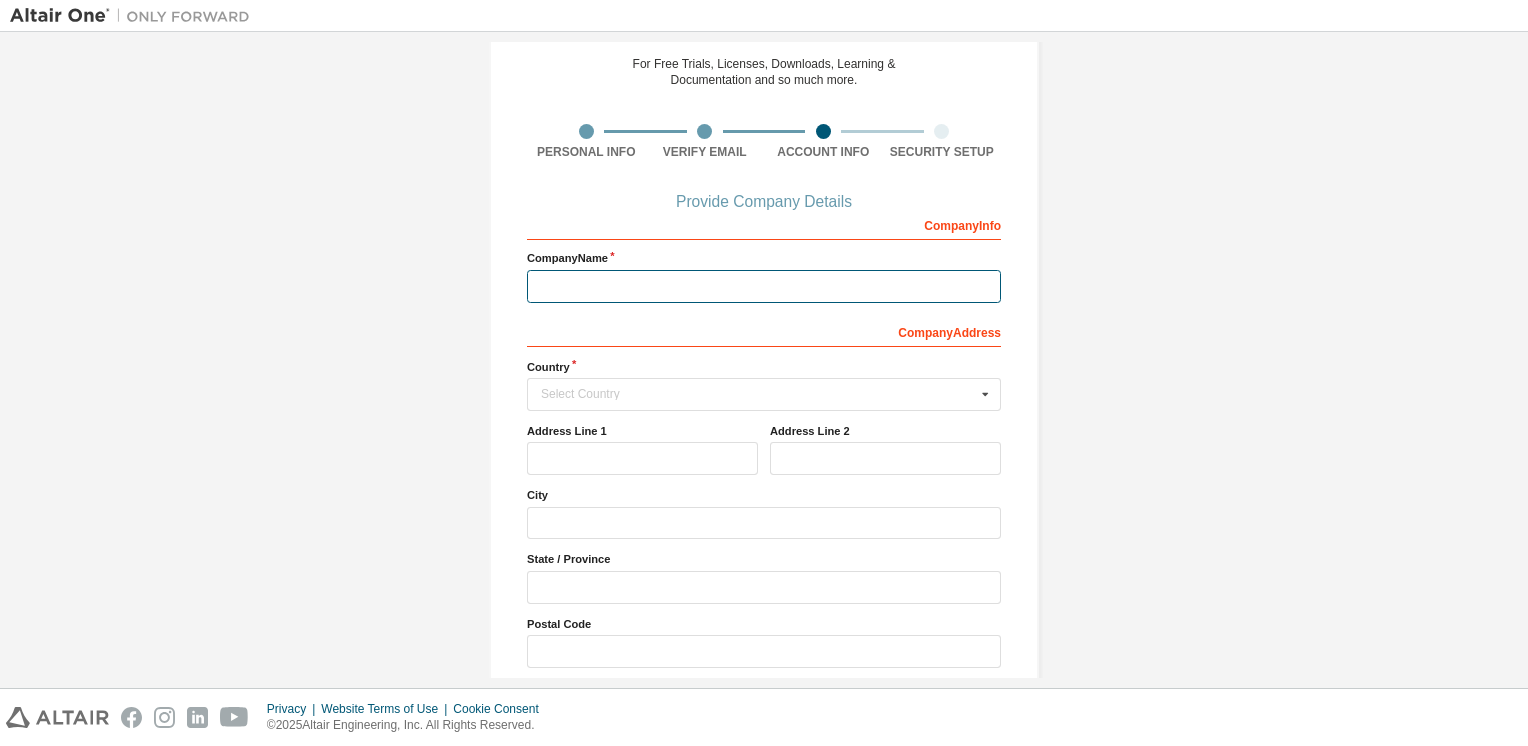 click at bounding box center [764, 286] 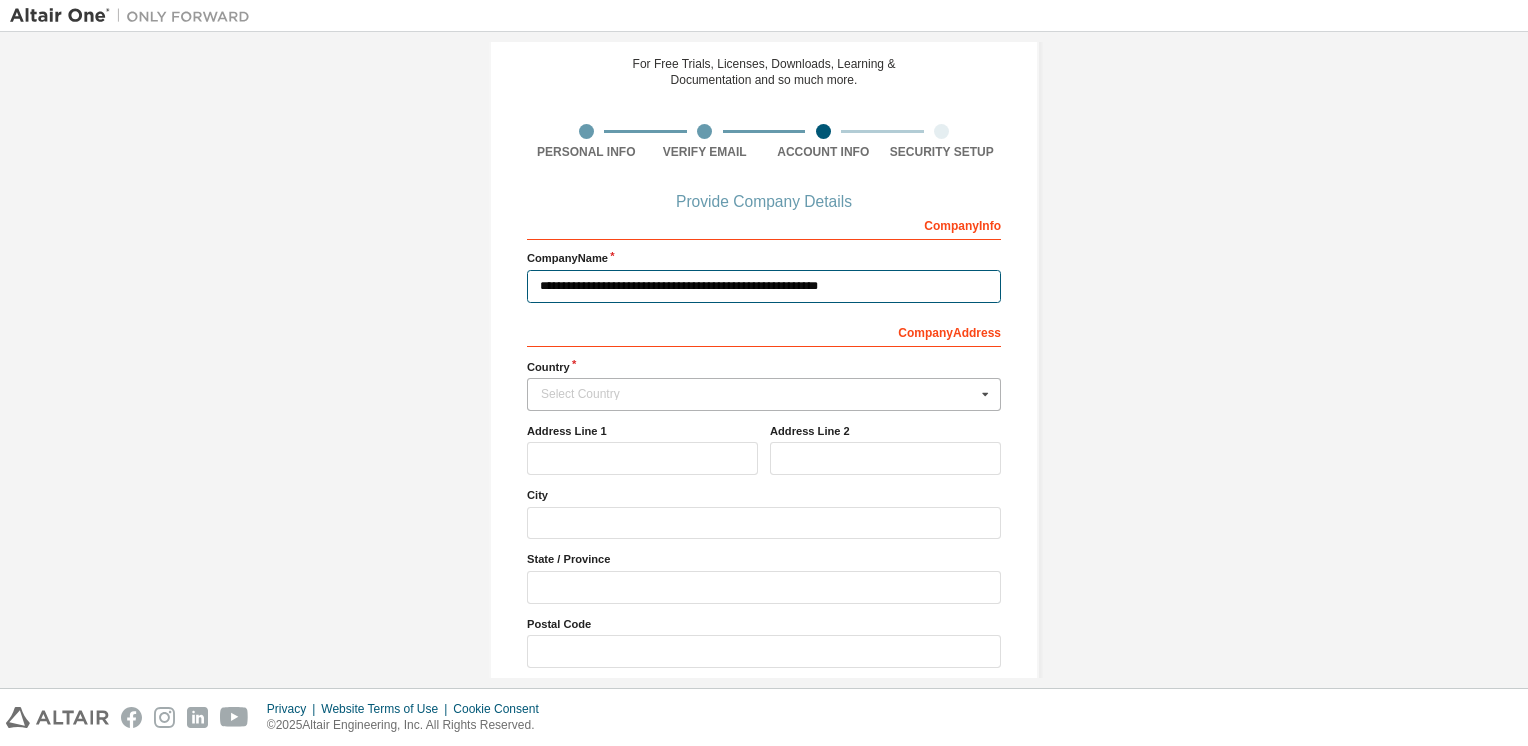 type on "**********" 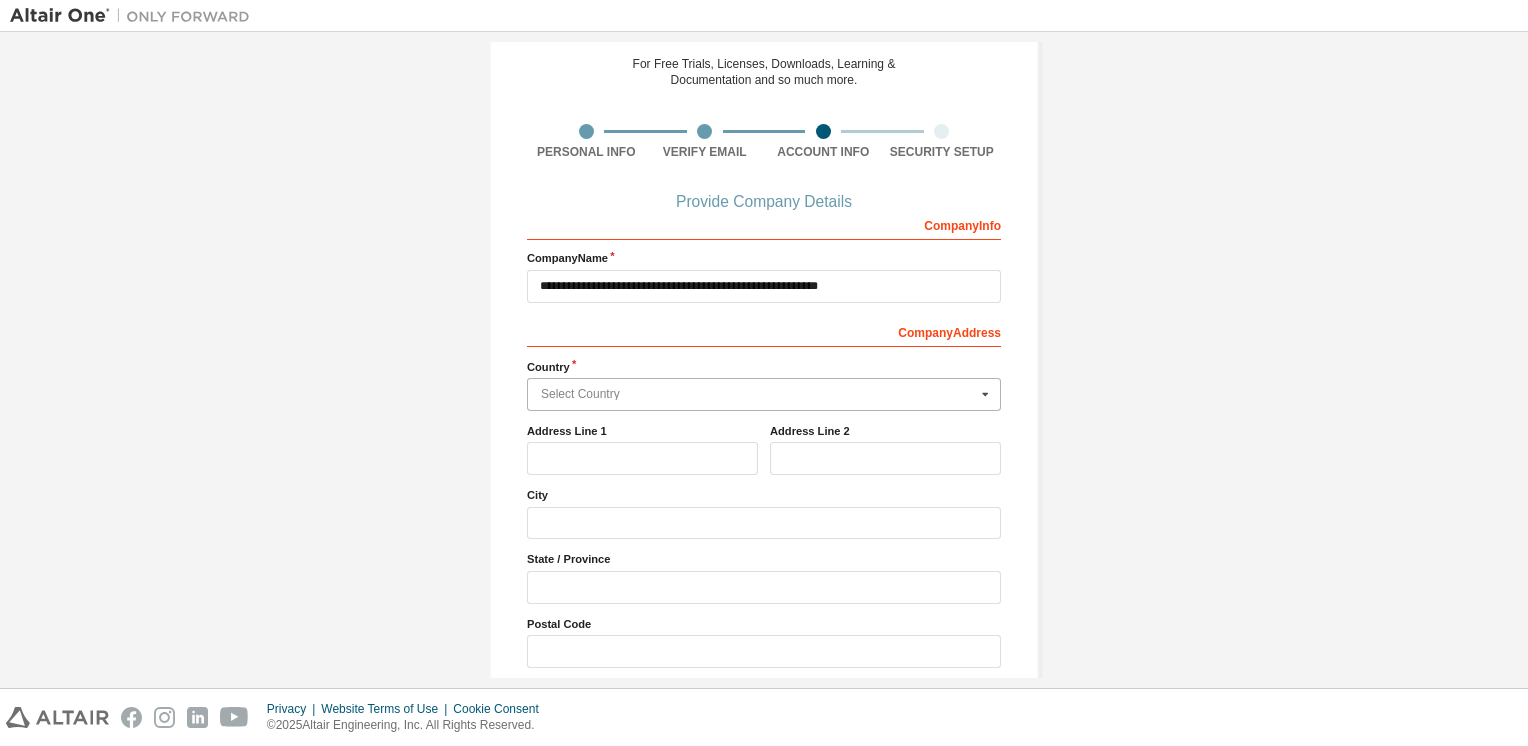 click at bounding box center [765, 394] 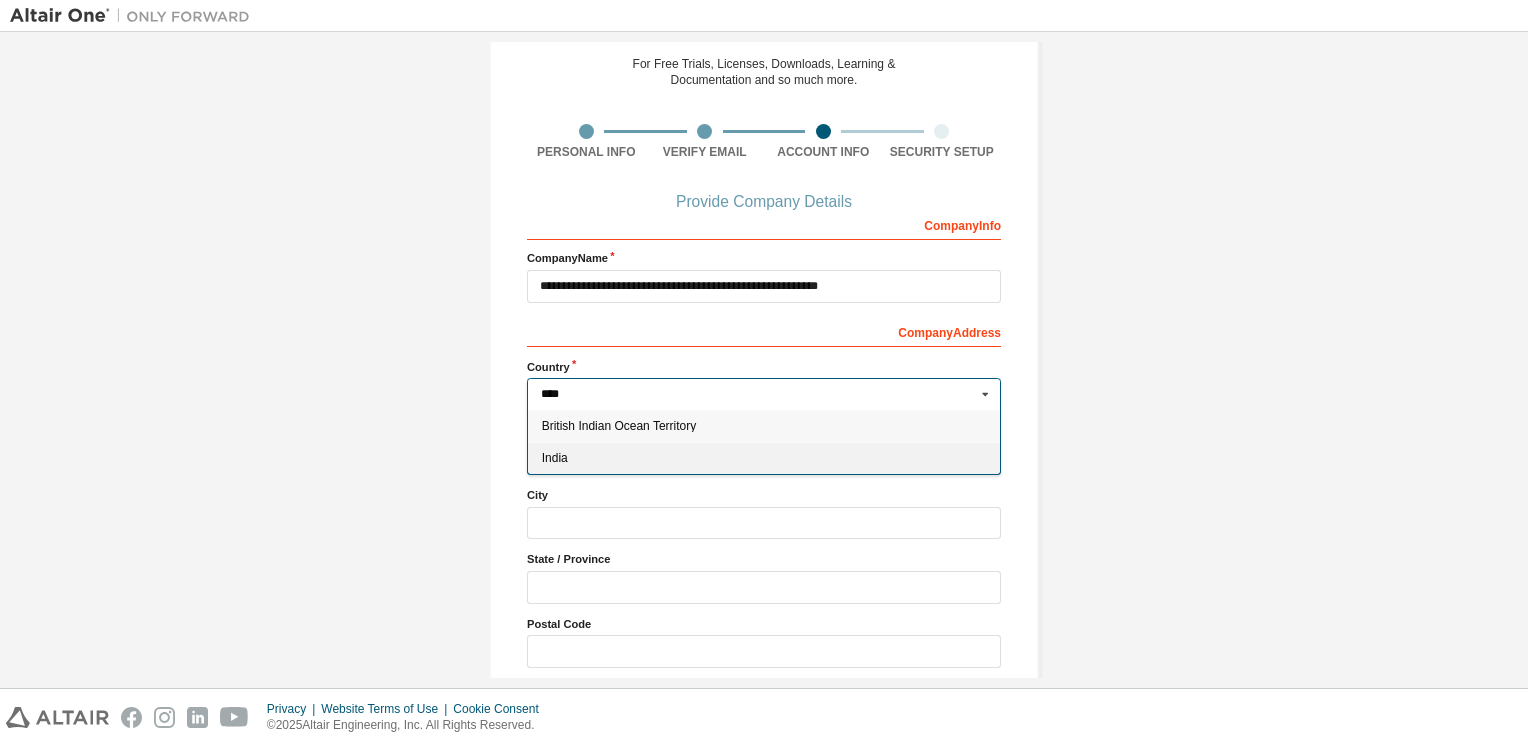 type on "****" 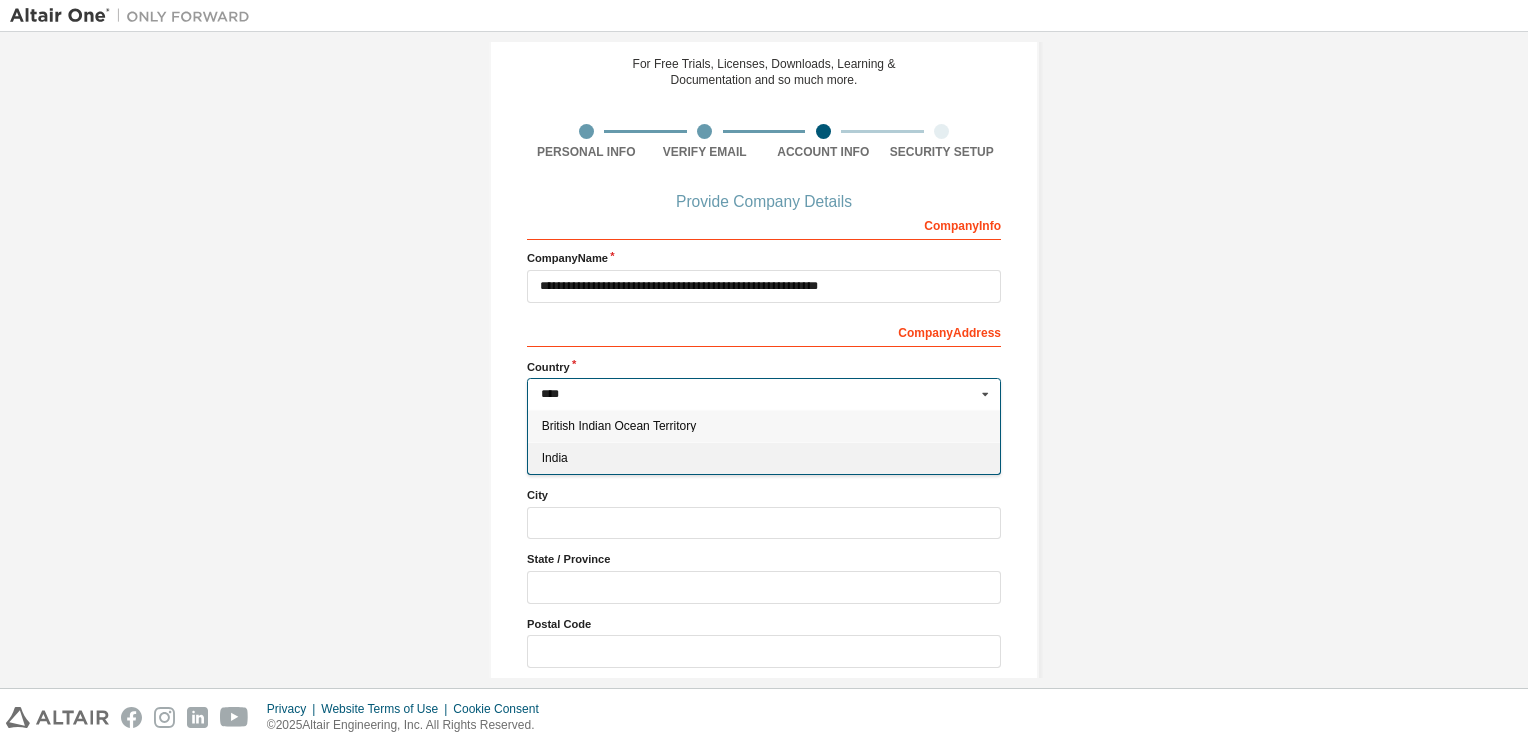 click on "India" at bounding box center [764, 458] 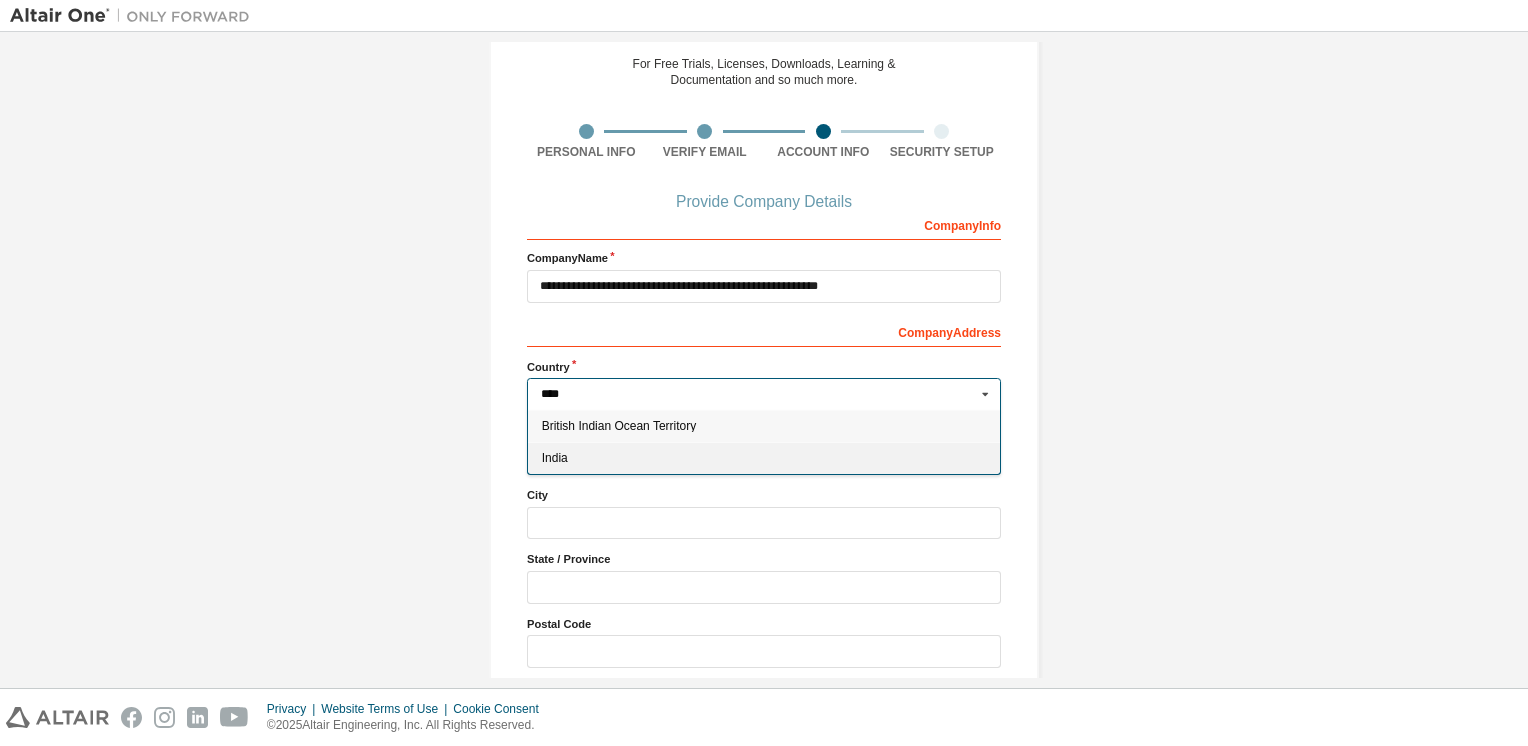 type on "***" 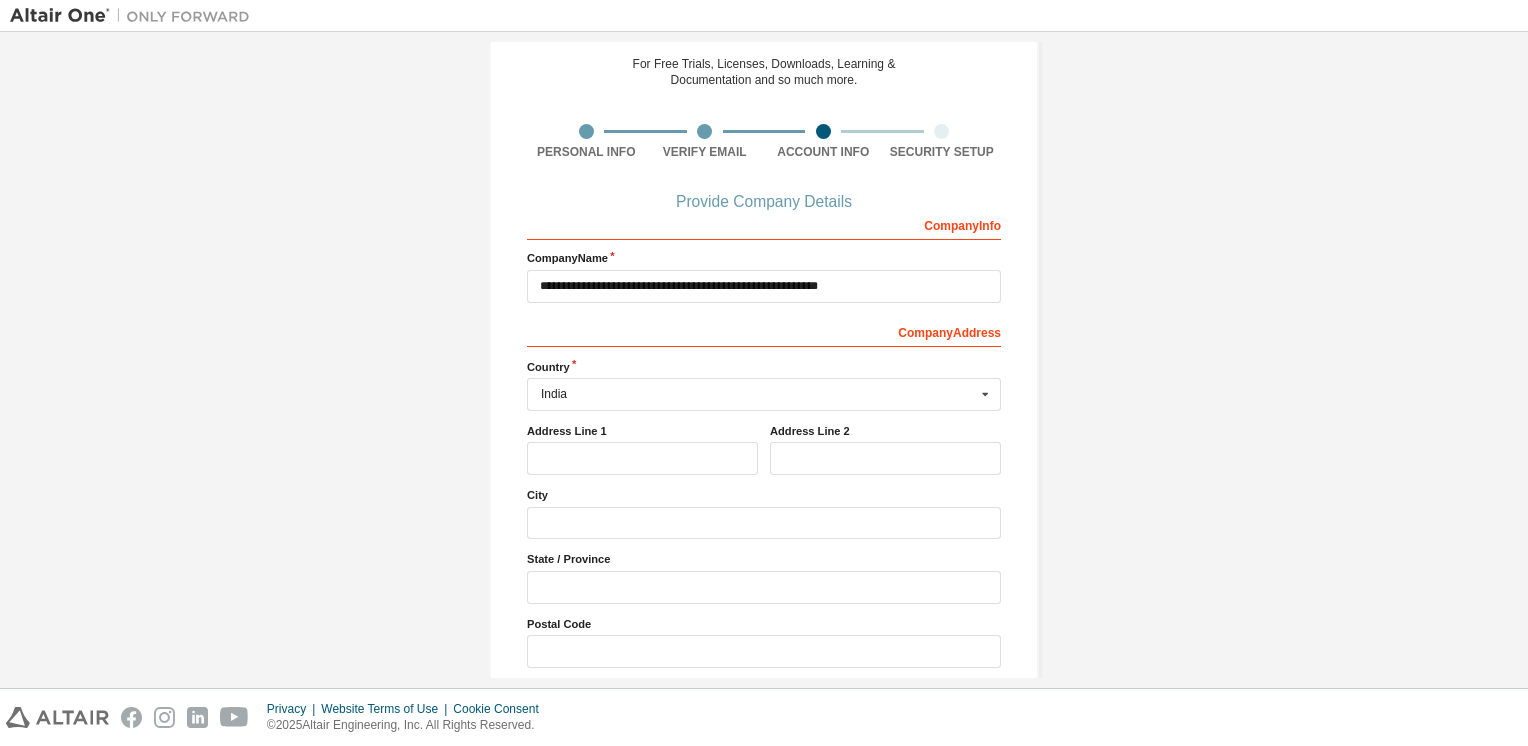 scroll, scrollTop: 163, scrollLeft: 0, axis: vertical 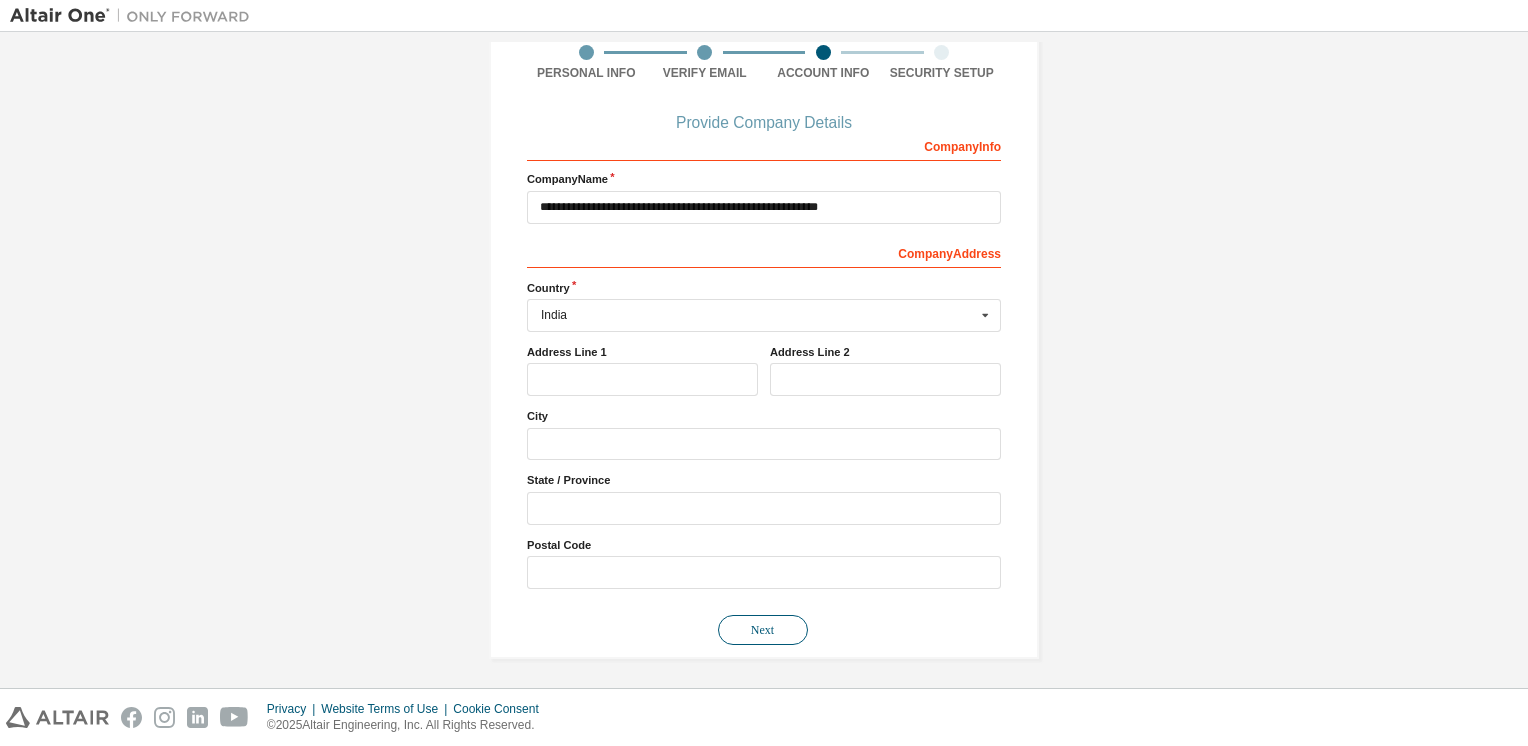 click on "Next" at bounding box center [763, 630] 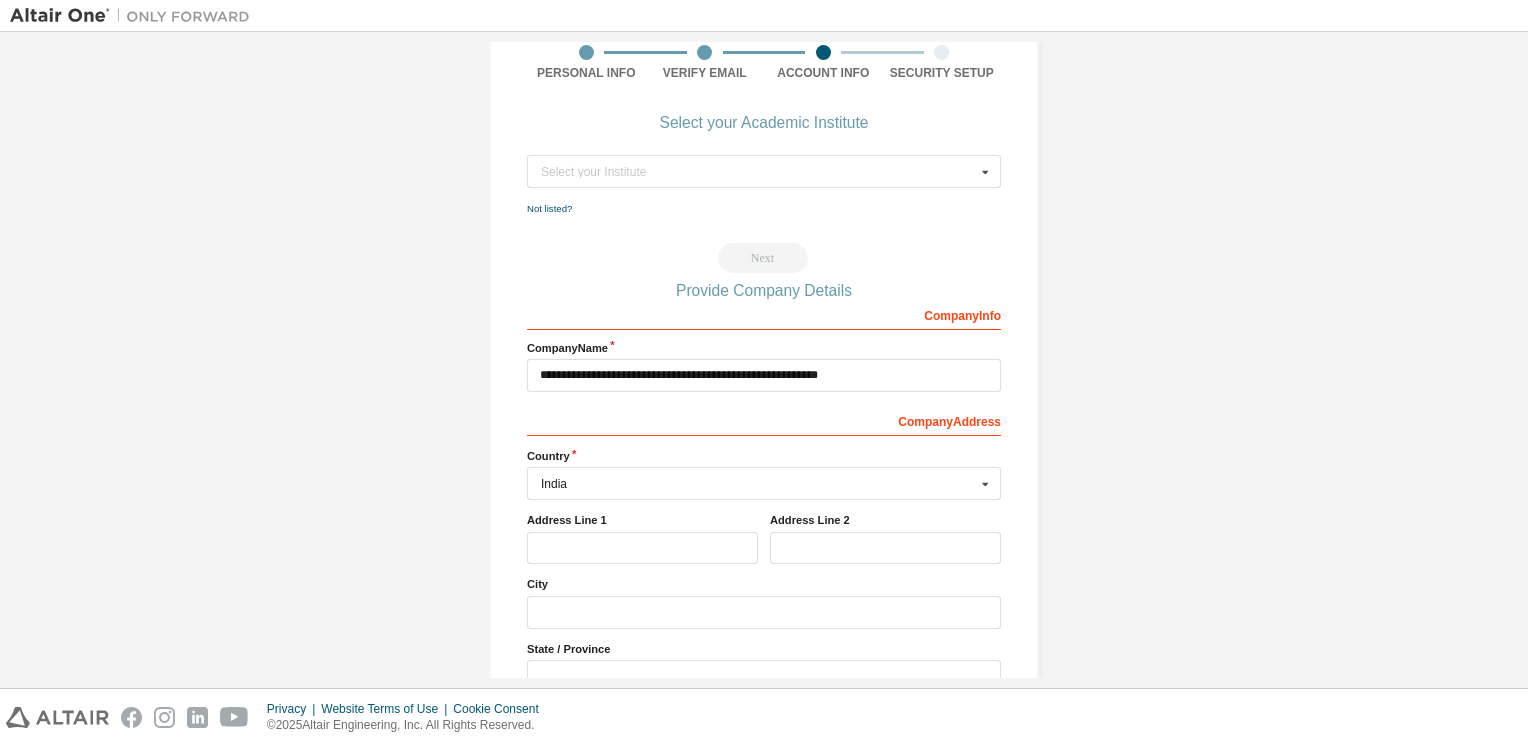 scroll, scrollTop: 0, scrollLeft: 0, axis: both 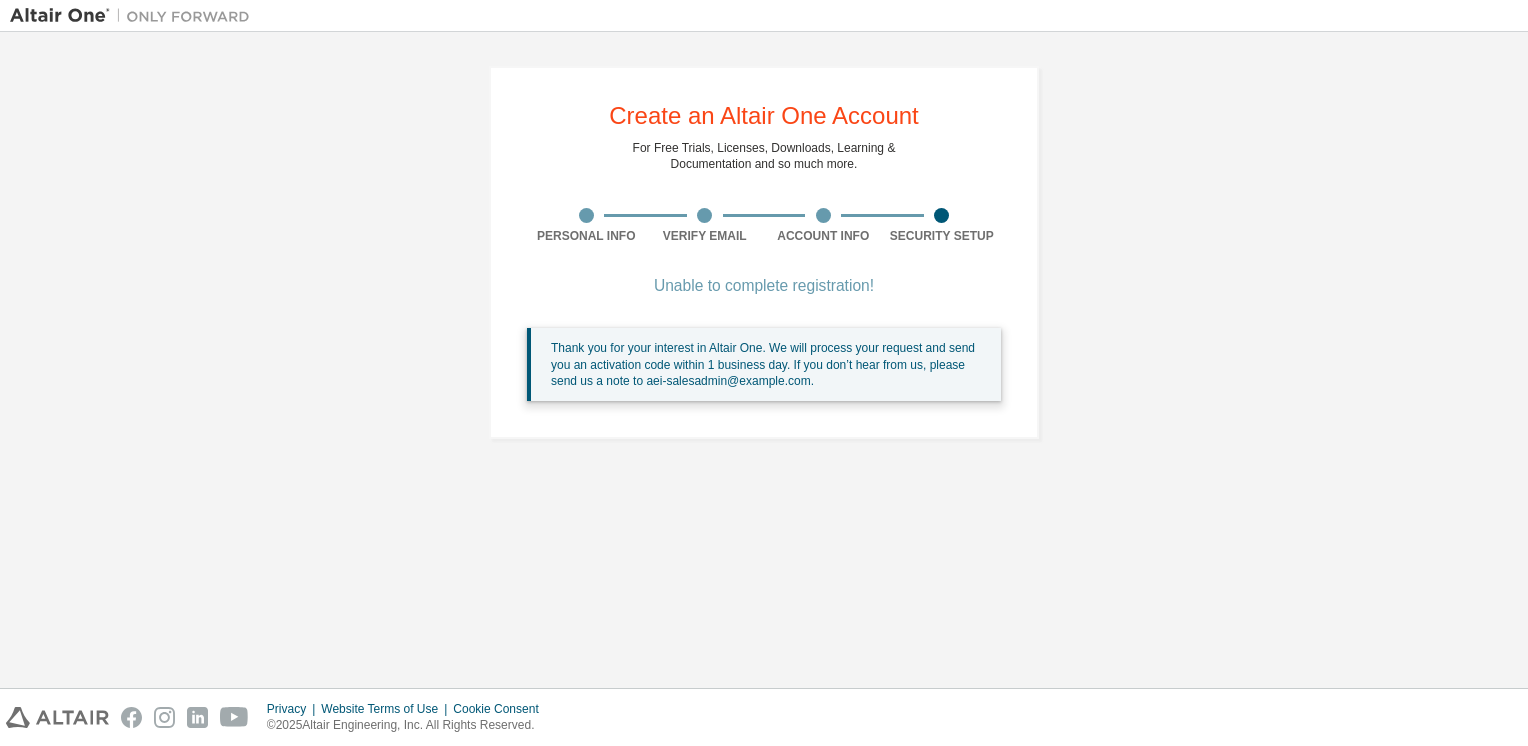 click on "Unable to complete registration!" at bounding box center (764, 286) 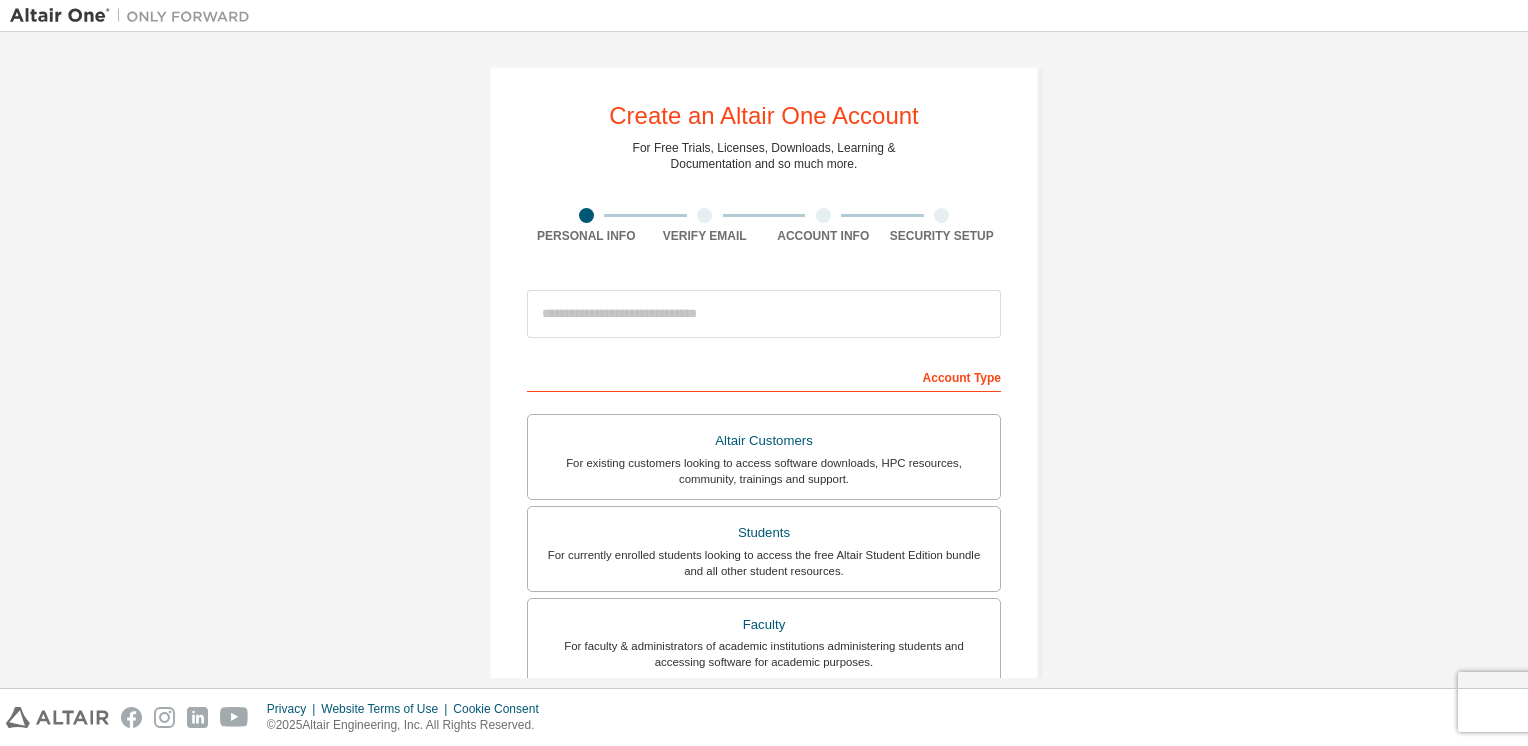 scroll, scrollTop: 0, scrollLeft: 0, axis: both 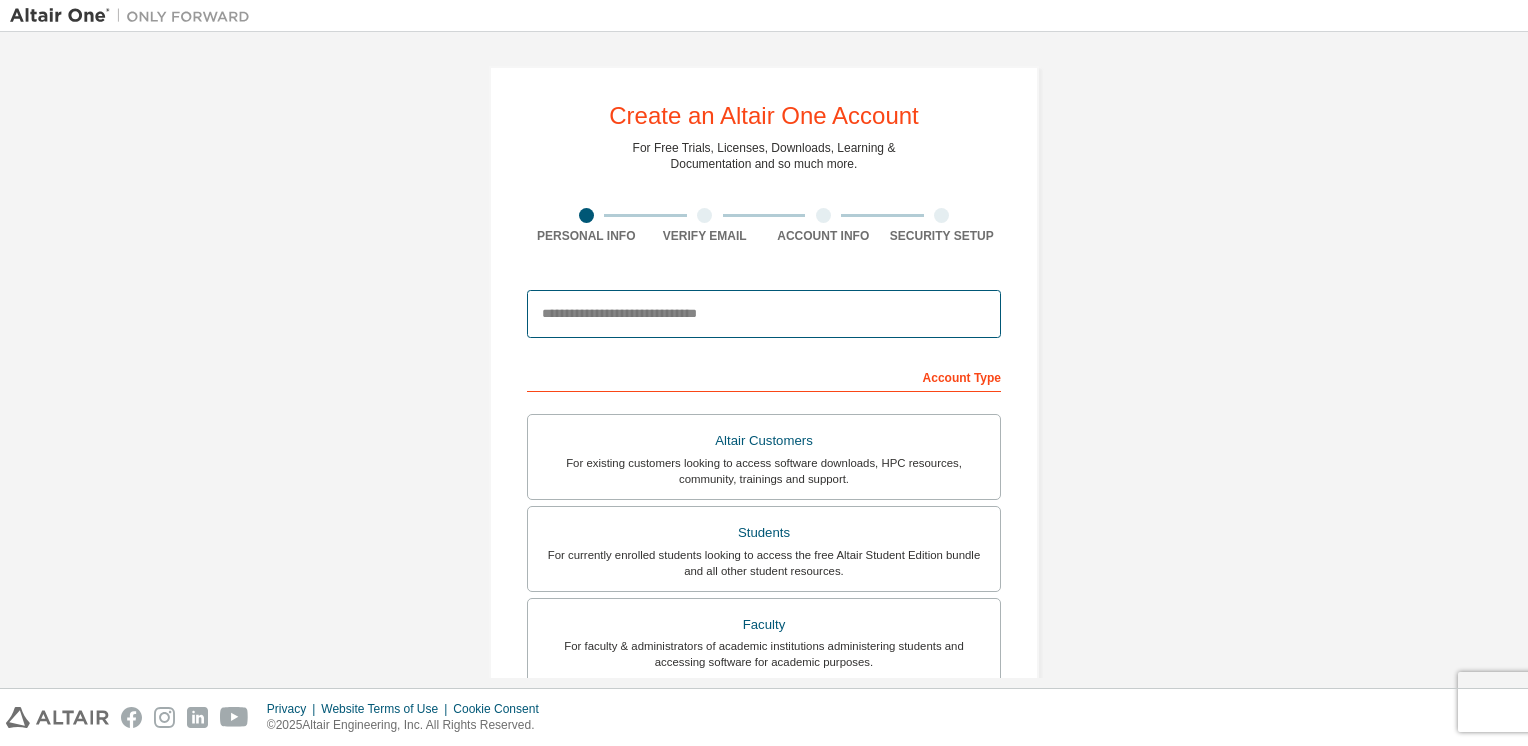 click at bounding box center (764, 314) 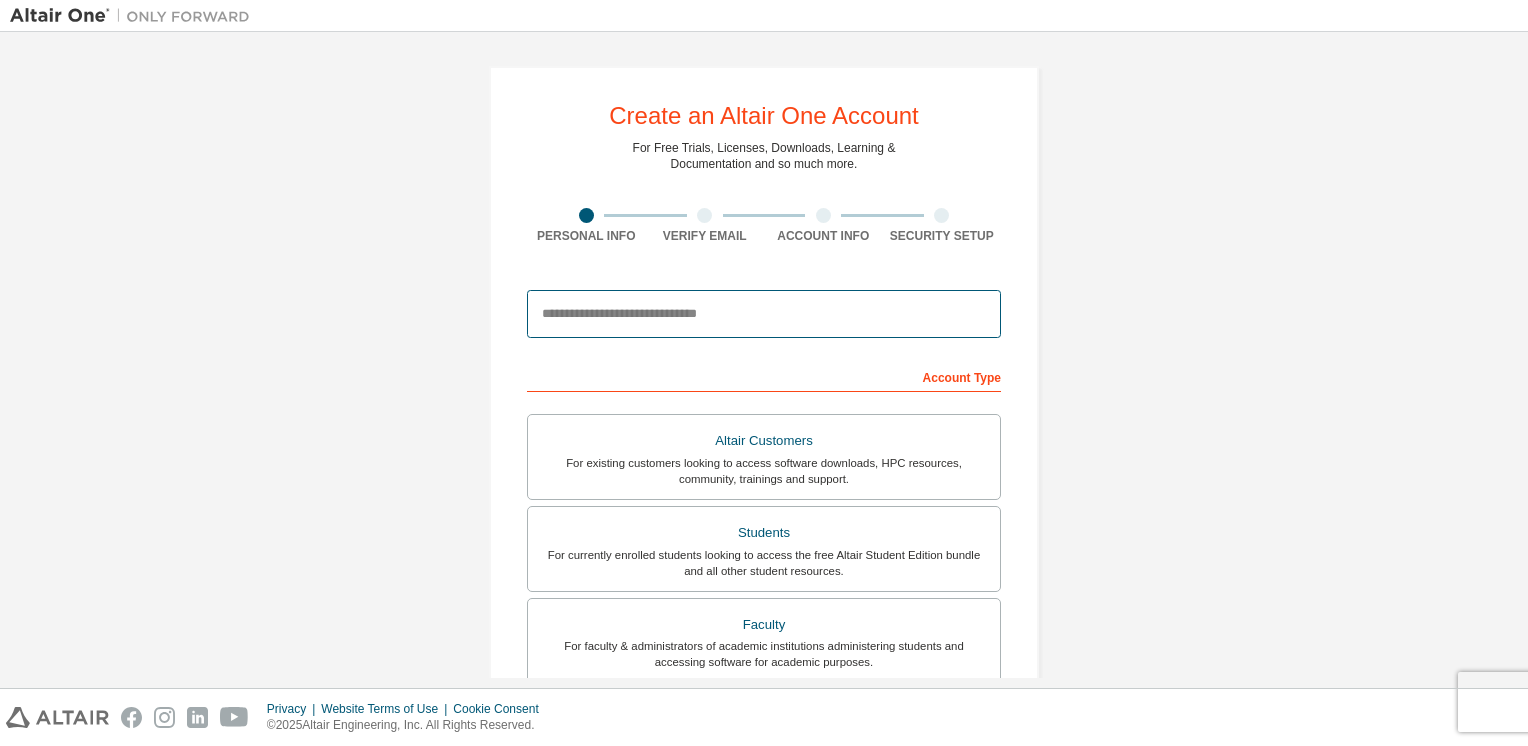 type on "**********" 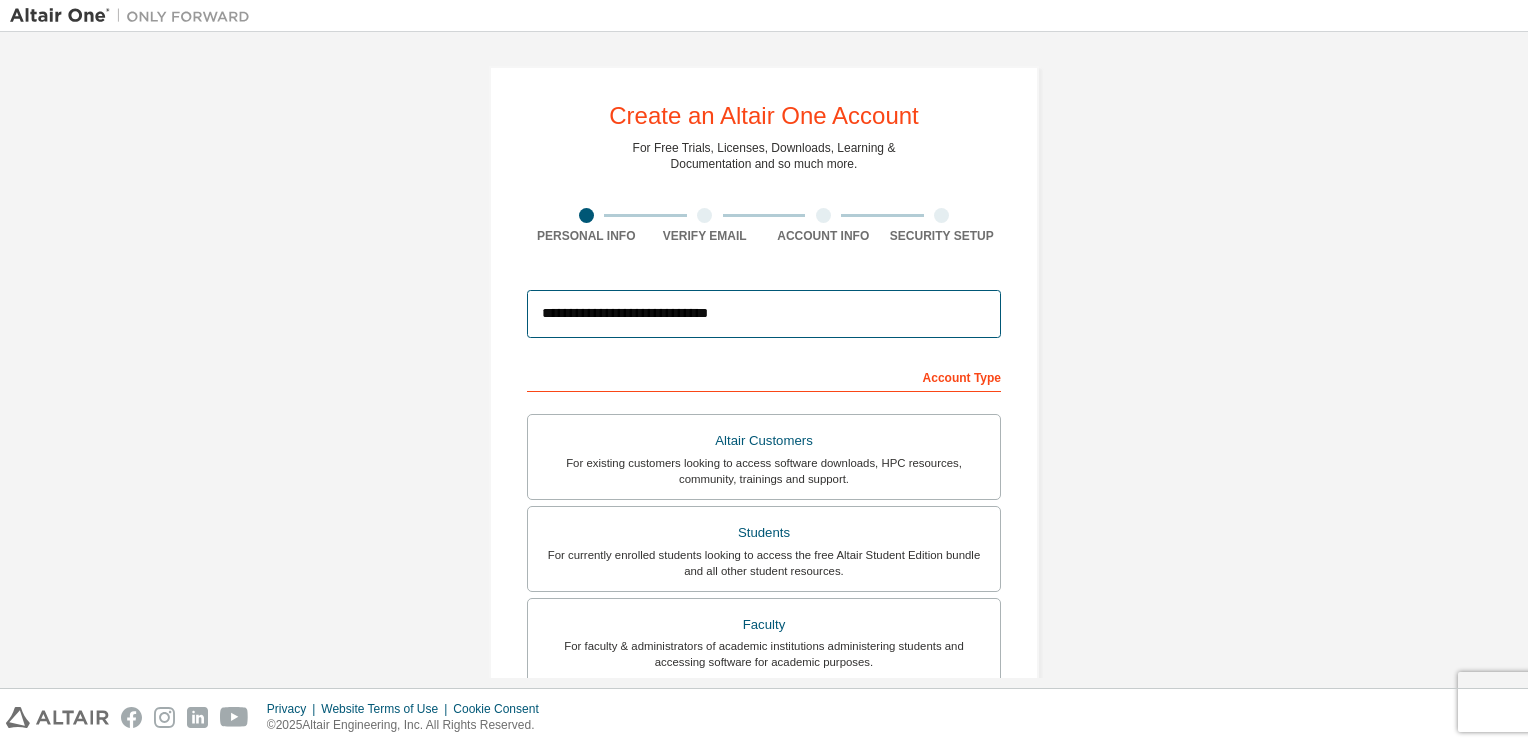 type on "******" 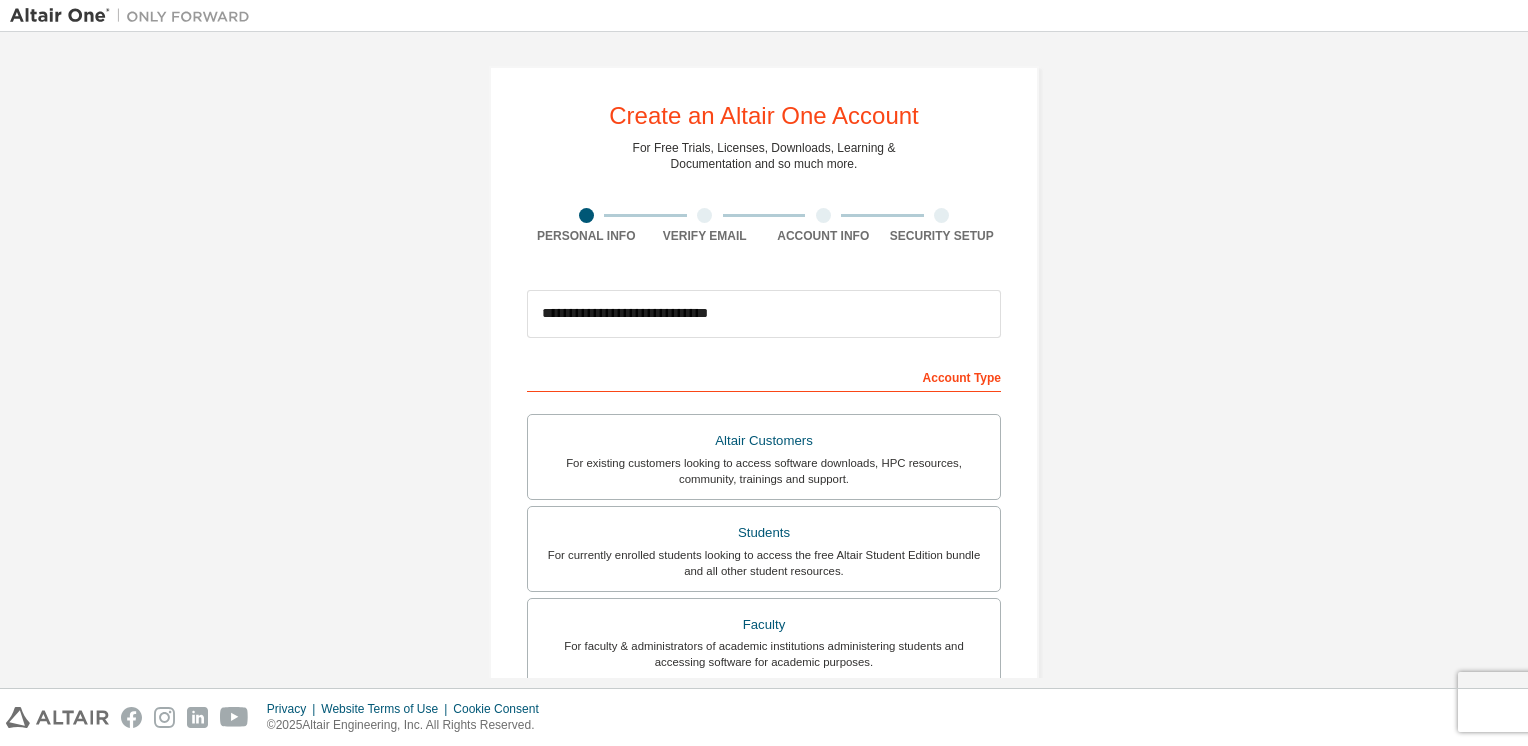 type on "**********" 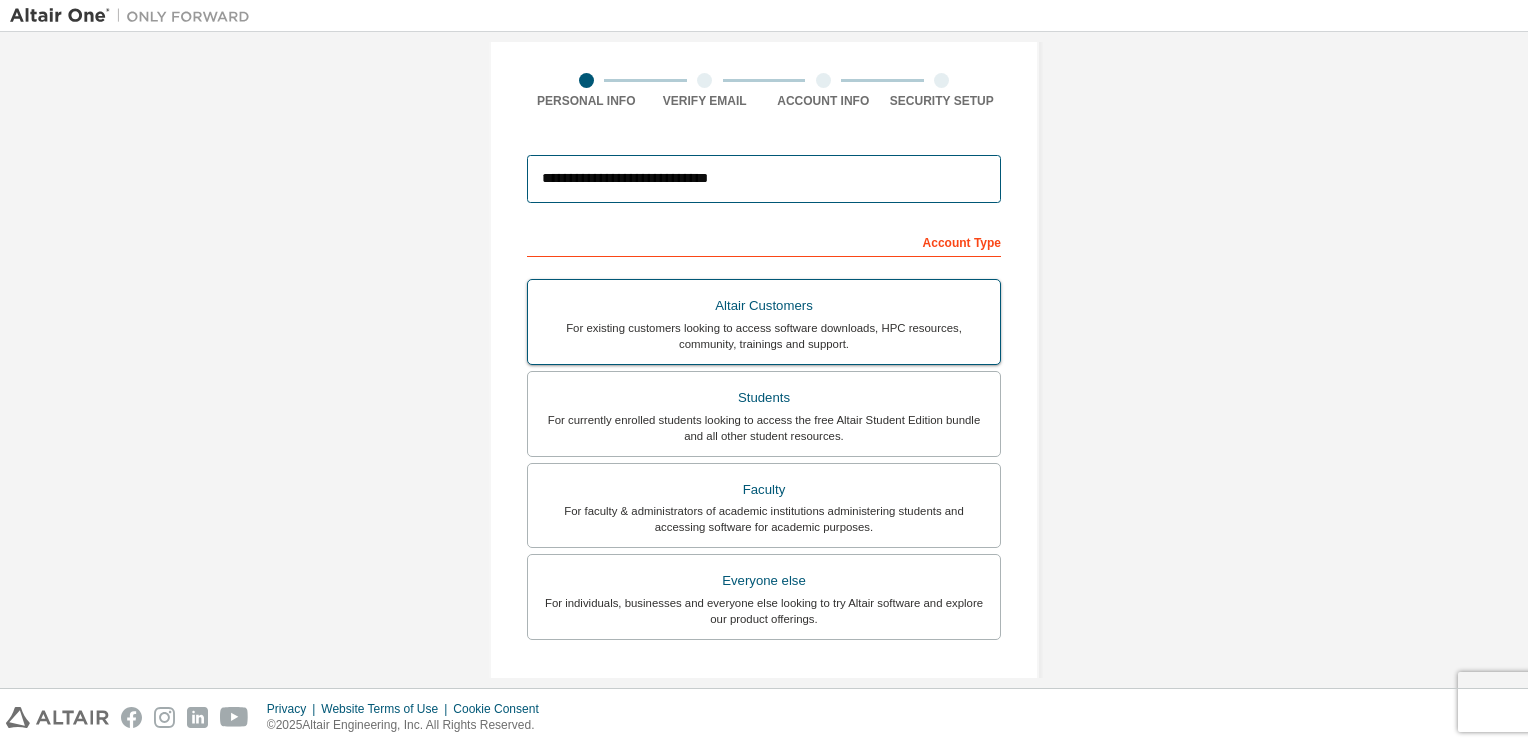 scroll, scrollTop: 482, scrollLeft: 0, axis: vertical 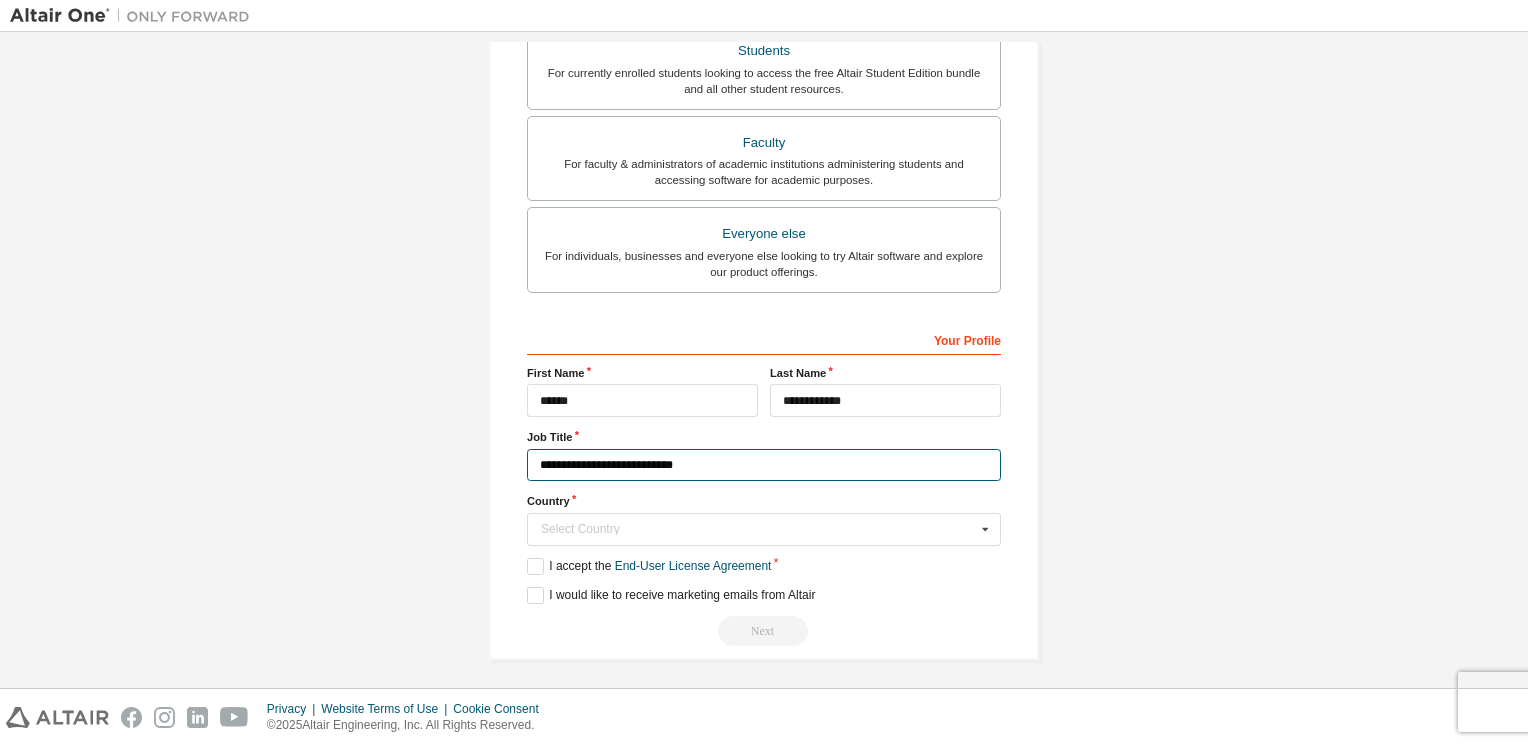 click on "**********" at bounding box center (764, 465) 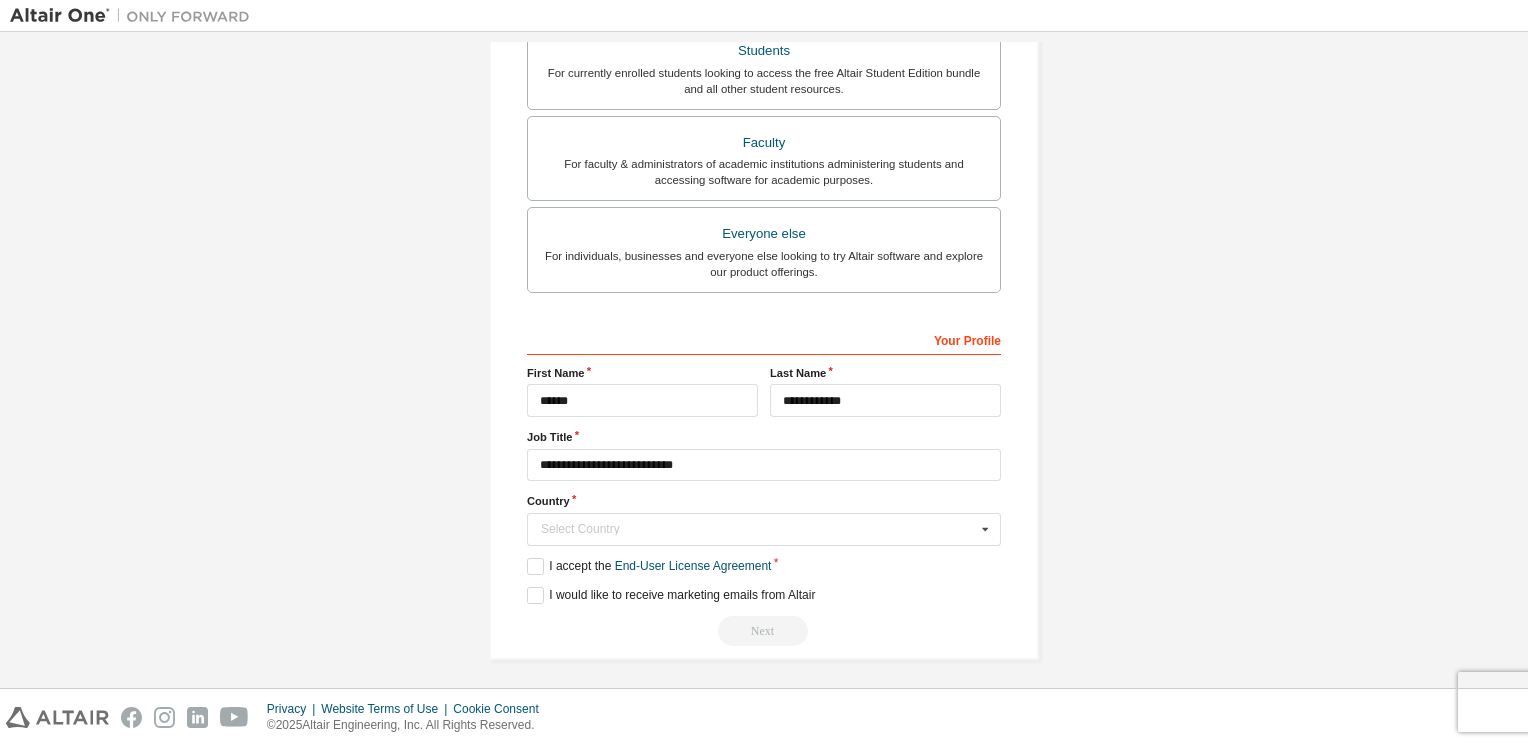 click on "**********" at bounding box center (764, 122) 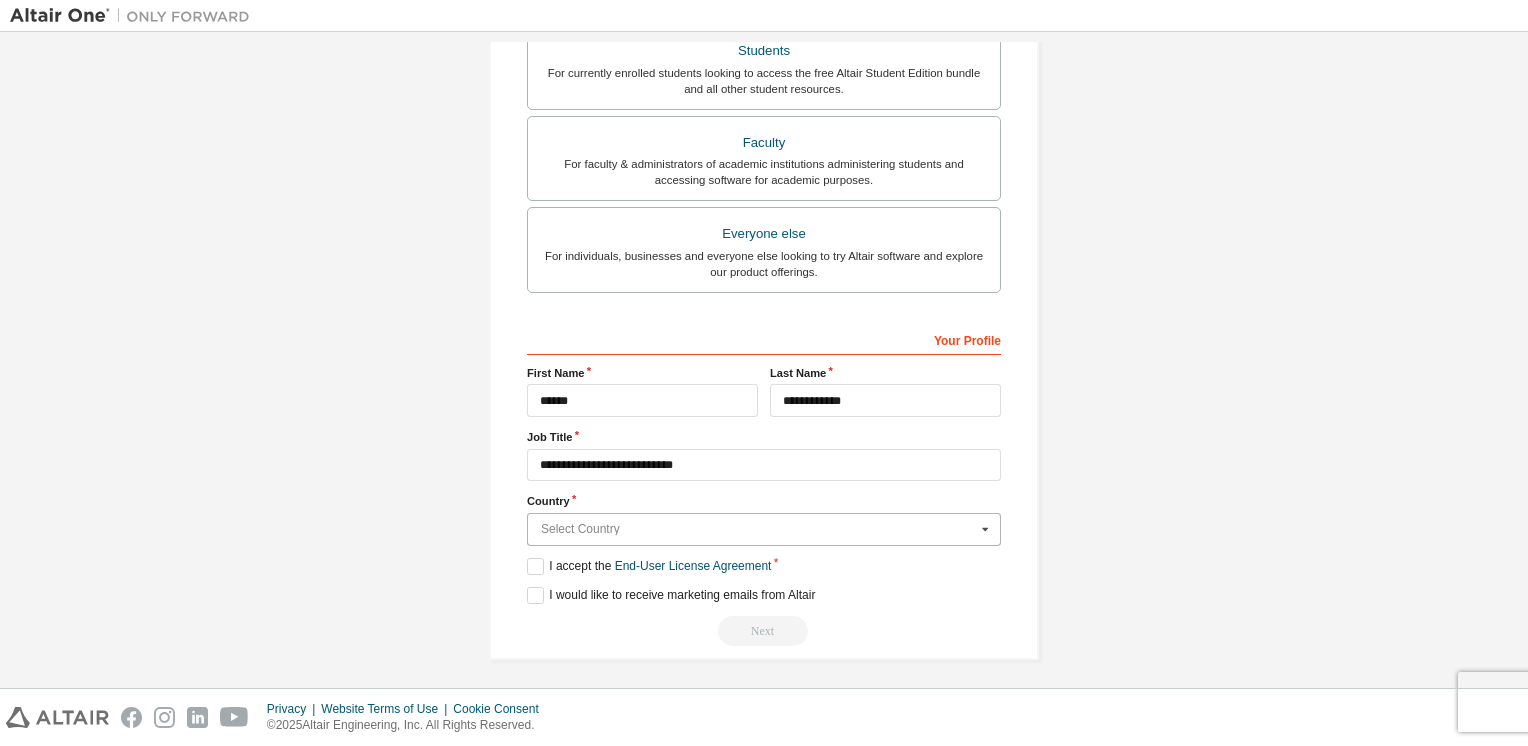 click at bounding box center [765, 529] 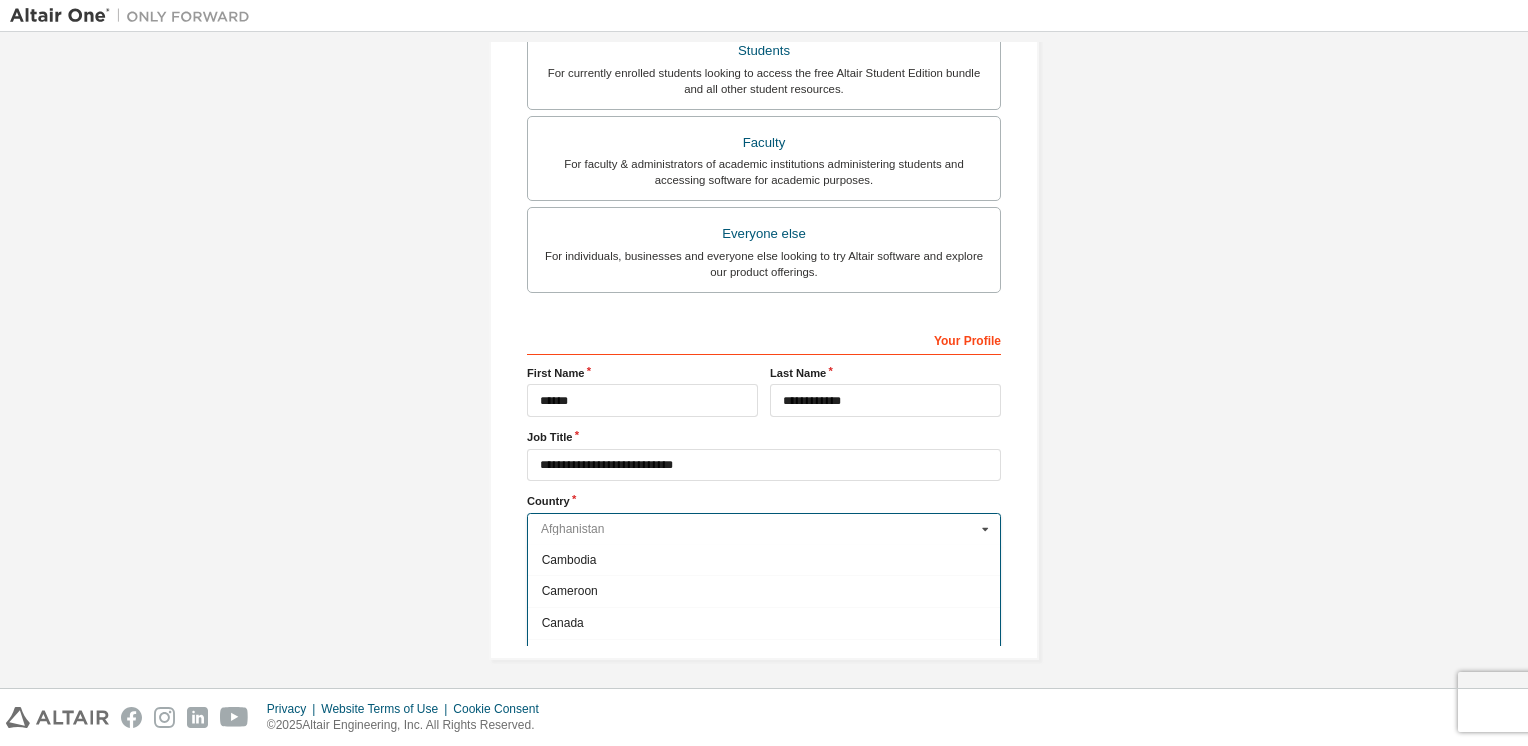 scroll, scrollTop: 1500, scrollLeft: 0, axis: vertical 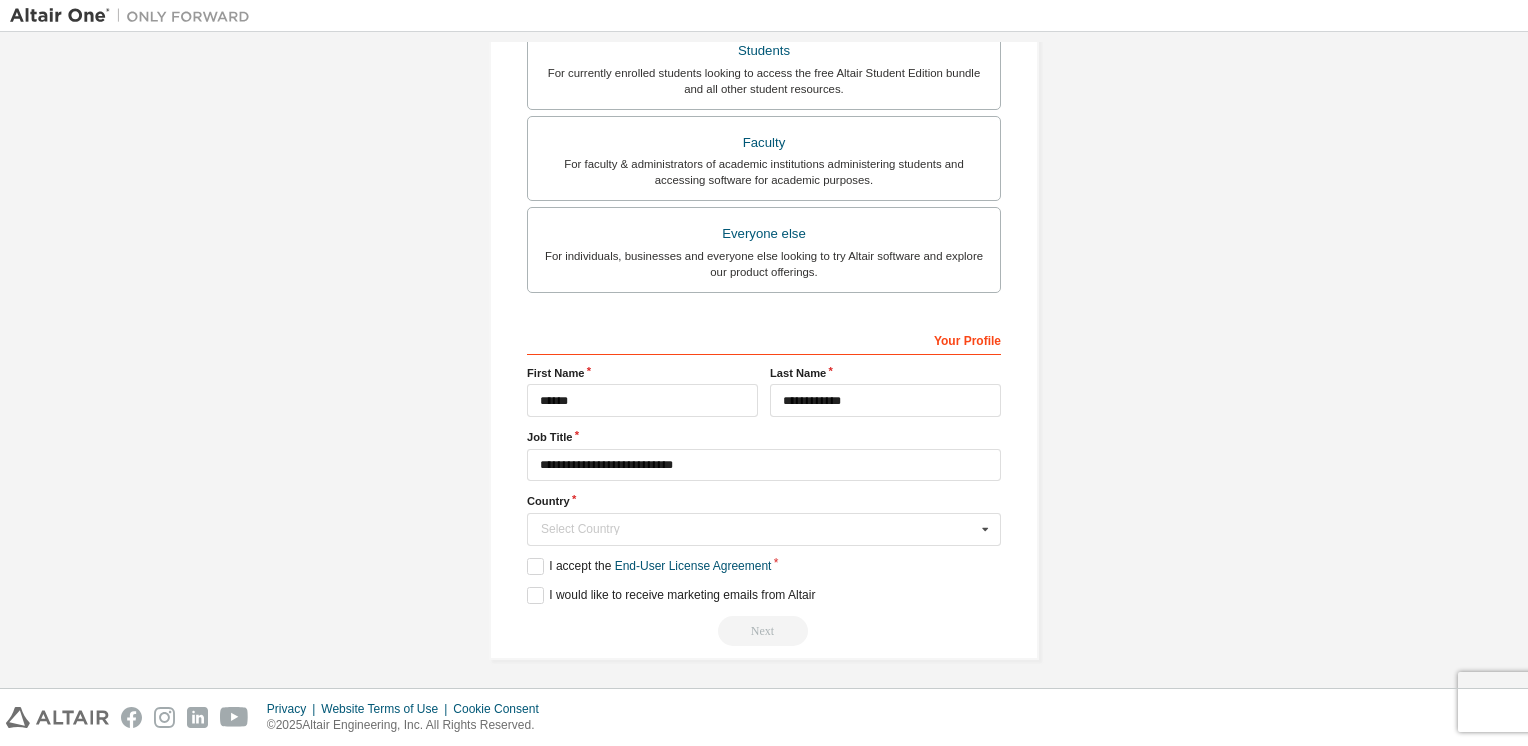 click on "**********" at bounding box center (764, 122) 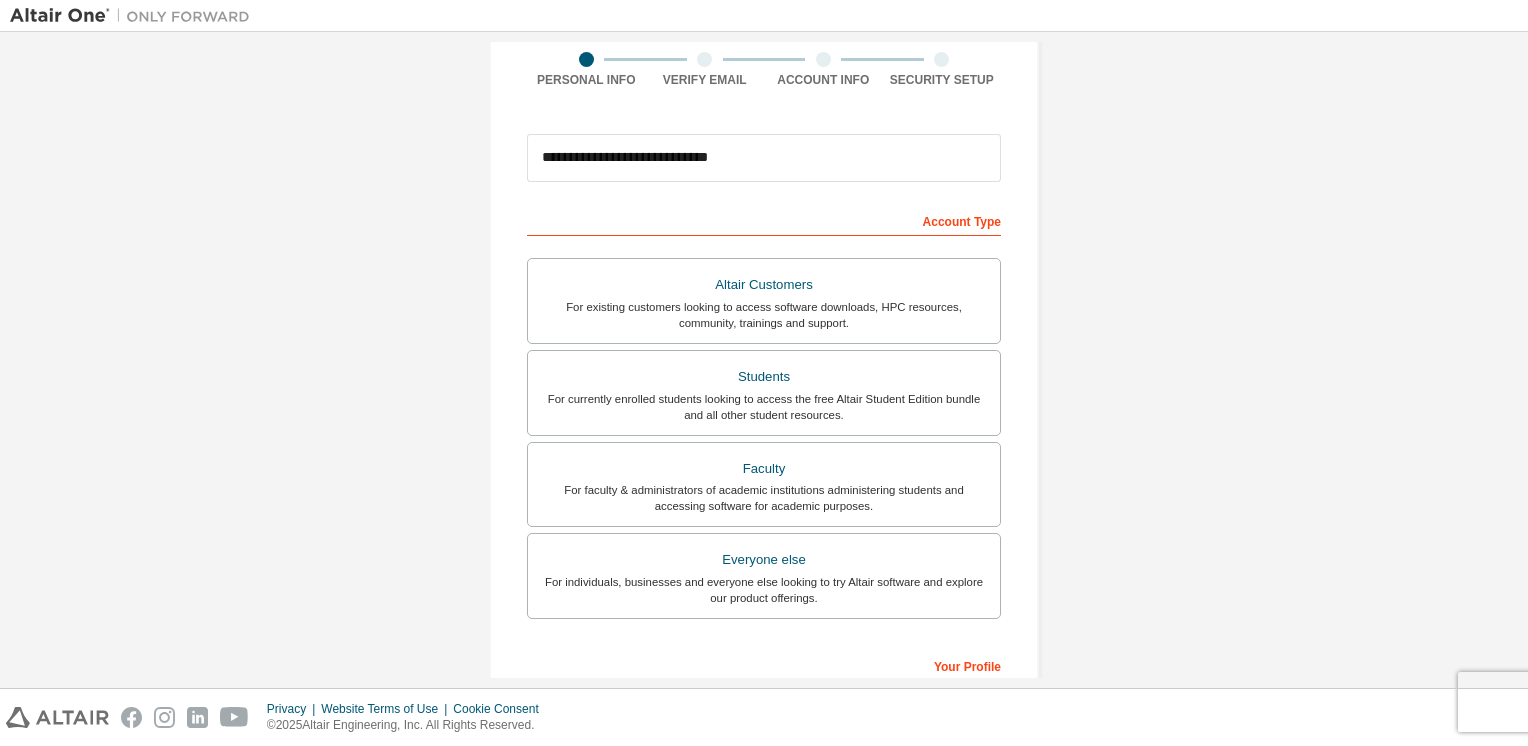 scroll, scrollTop: 158, scrollLeft: 0, axis: vertical 